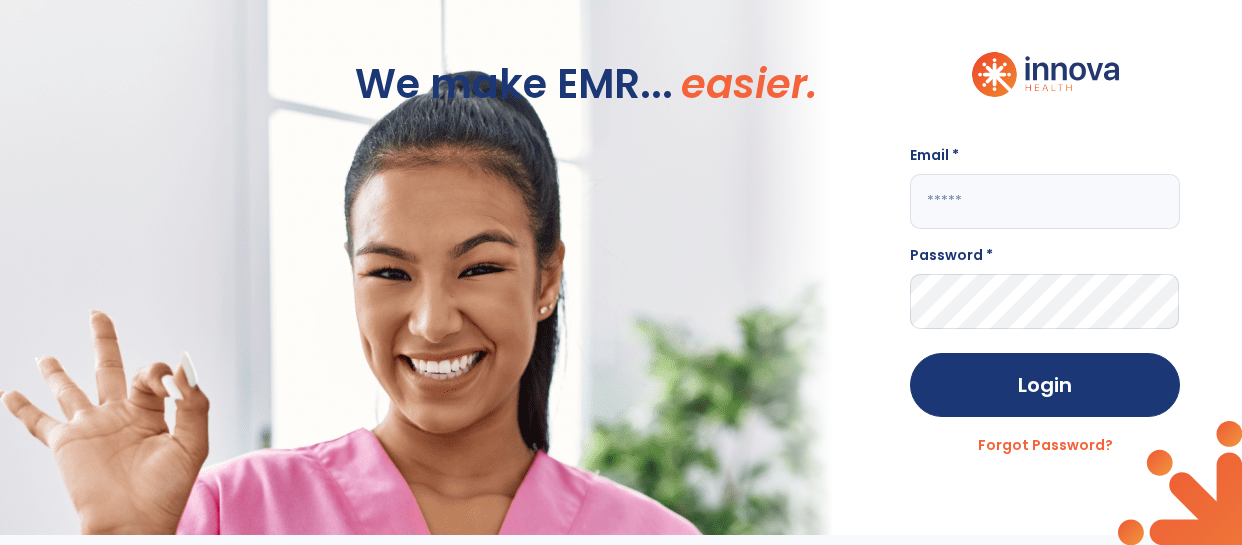 scroll, scrollTop: 0, scrollLeft: 0, axis: both 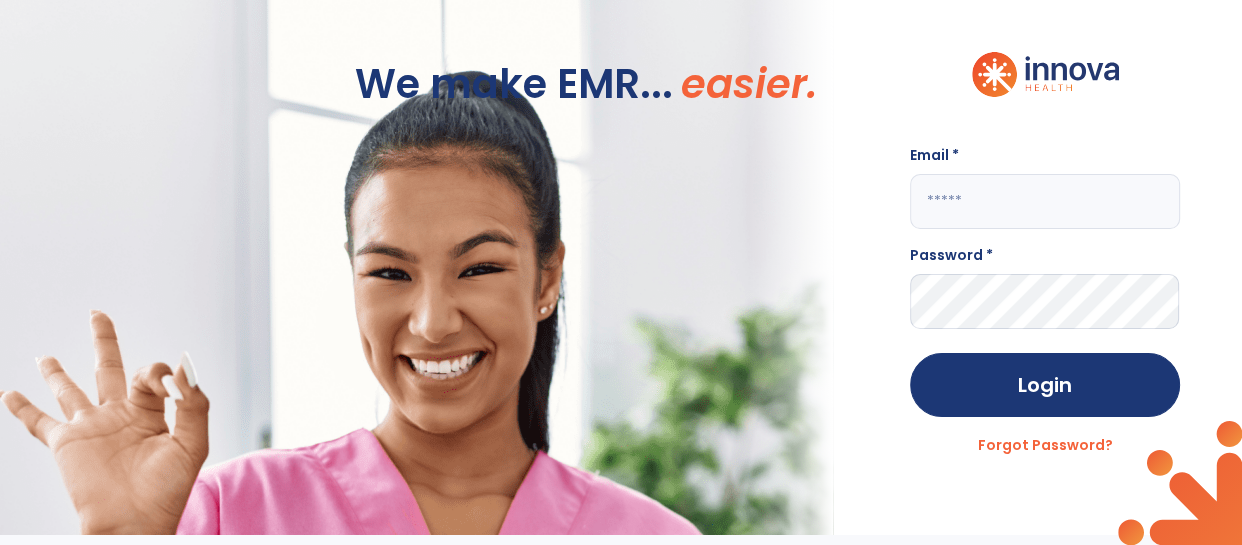 click 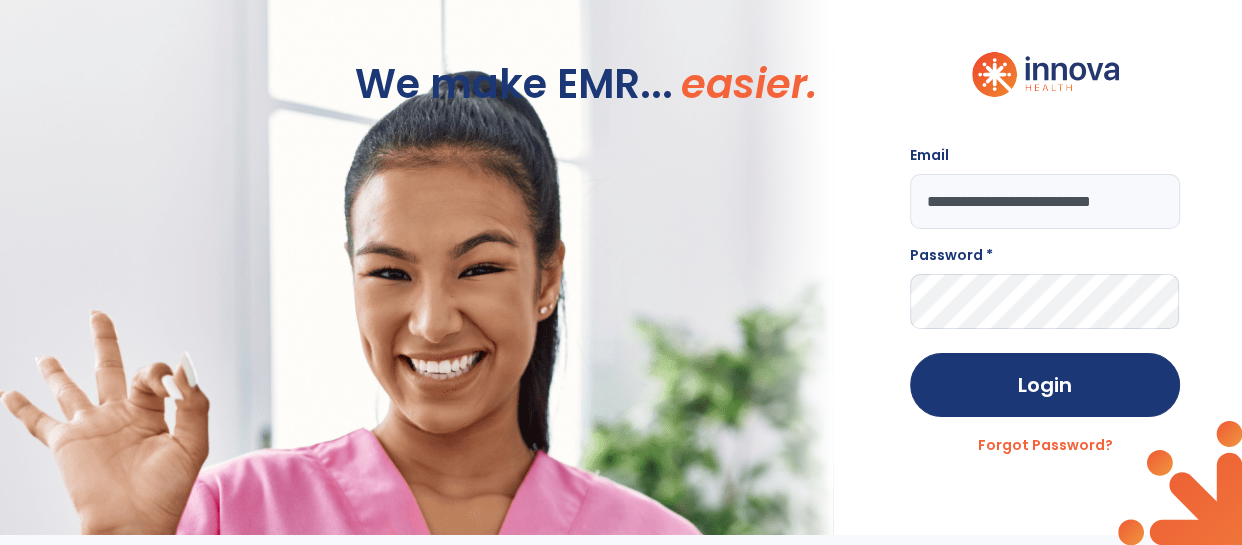 scroll, scrollTop: 0, scrollLeft: 16, axis: horizontal 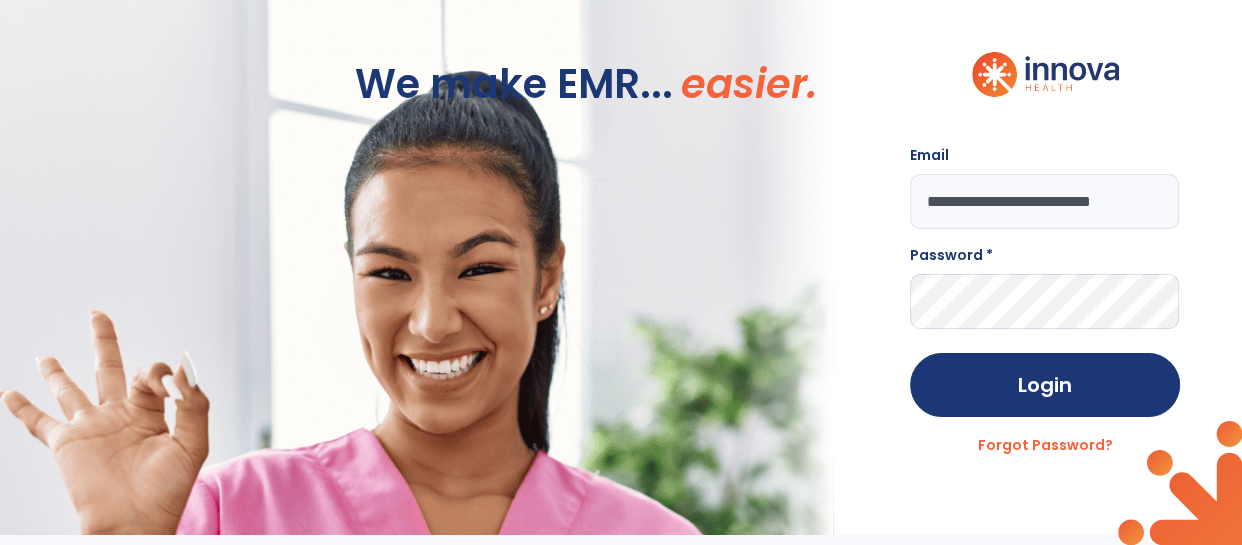 type on "**********" 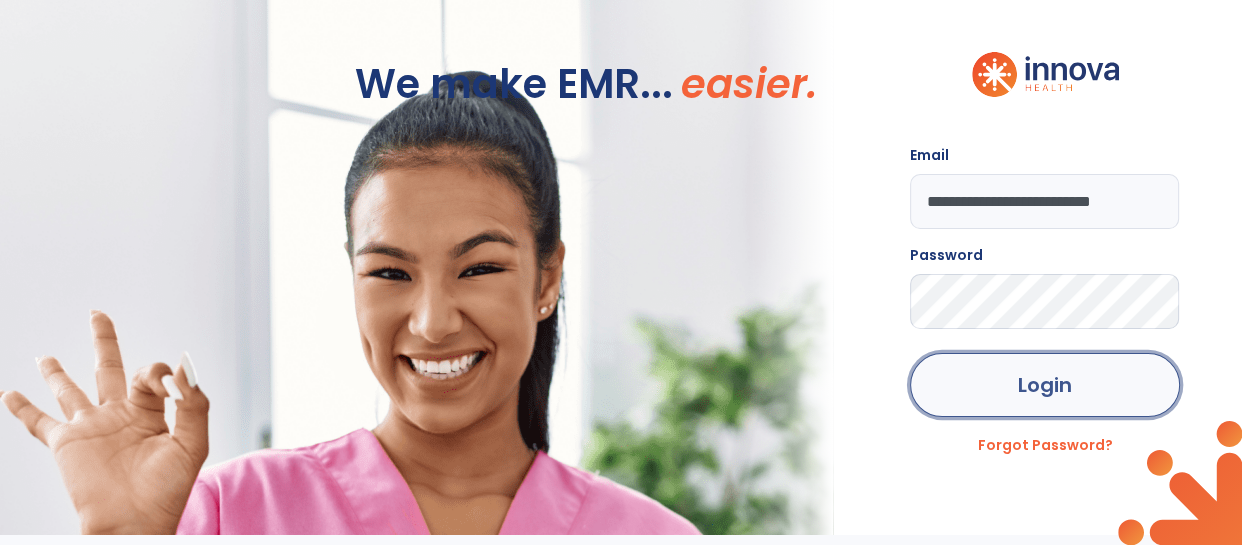 click on "Login" 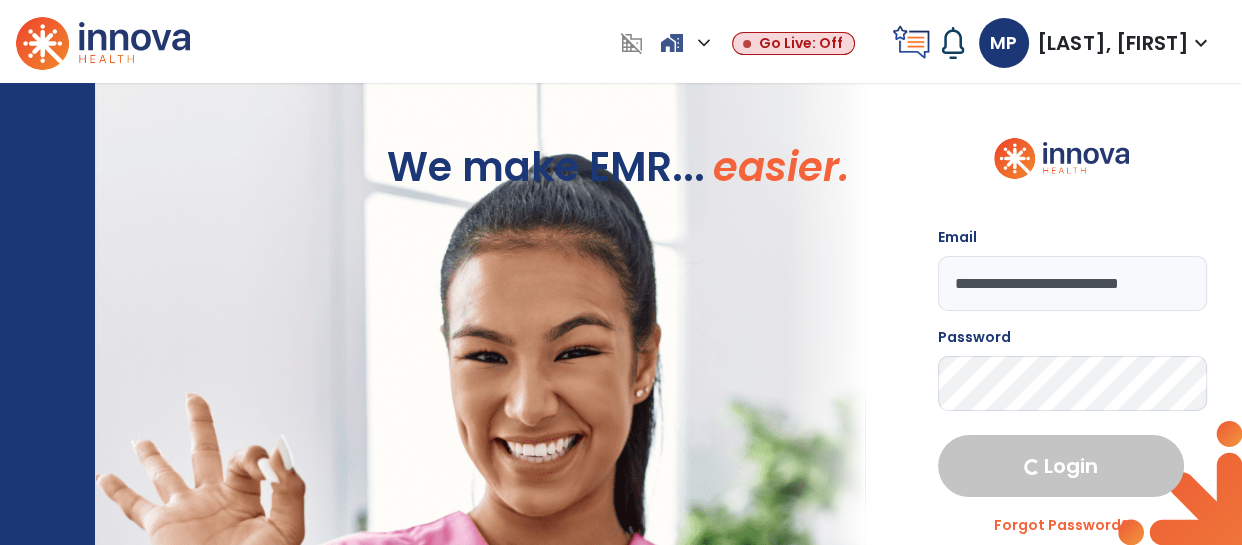select on "****" 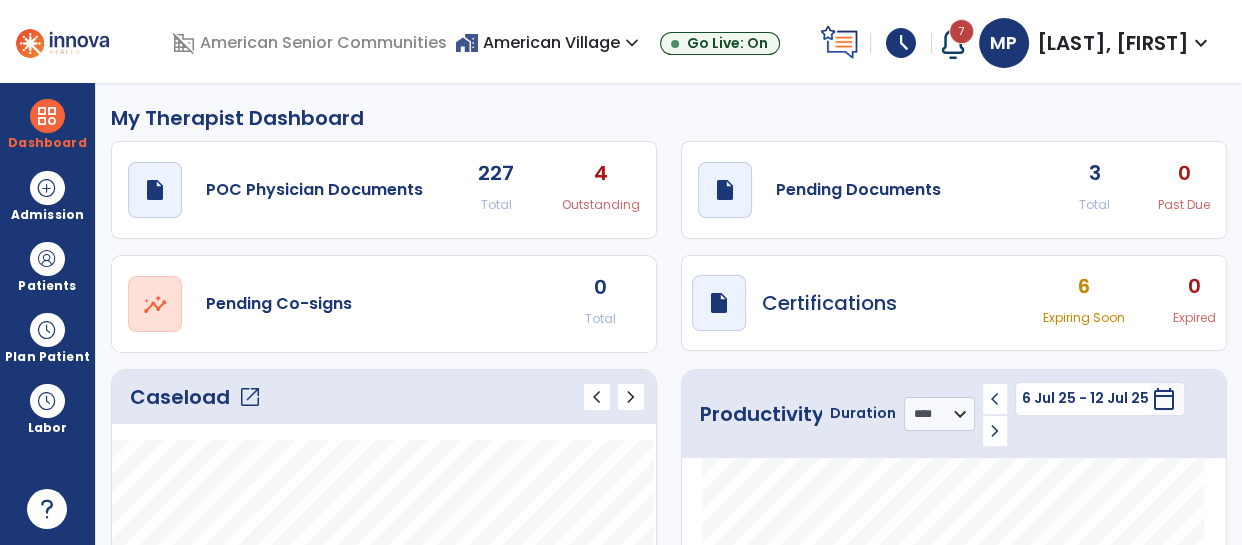 click on "Caseload   open_in_new" 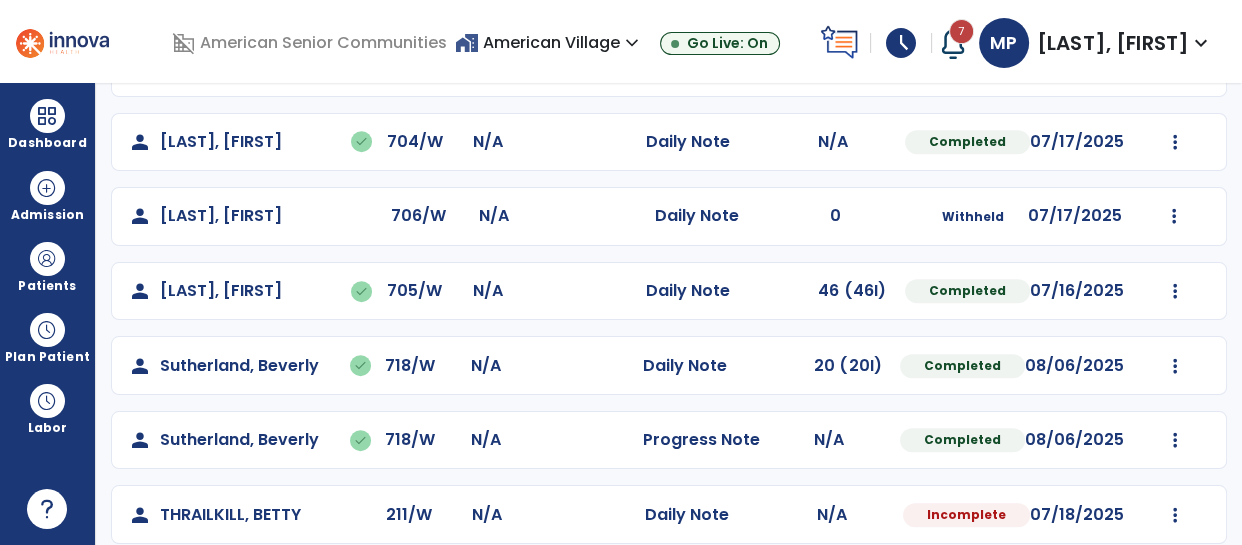 scroll, scrollTop: 1010, scrollLeft: 0, axis: vertical 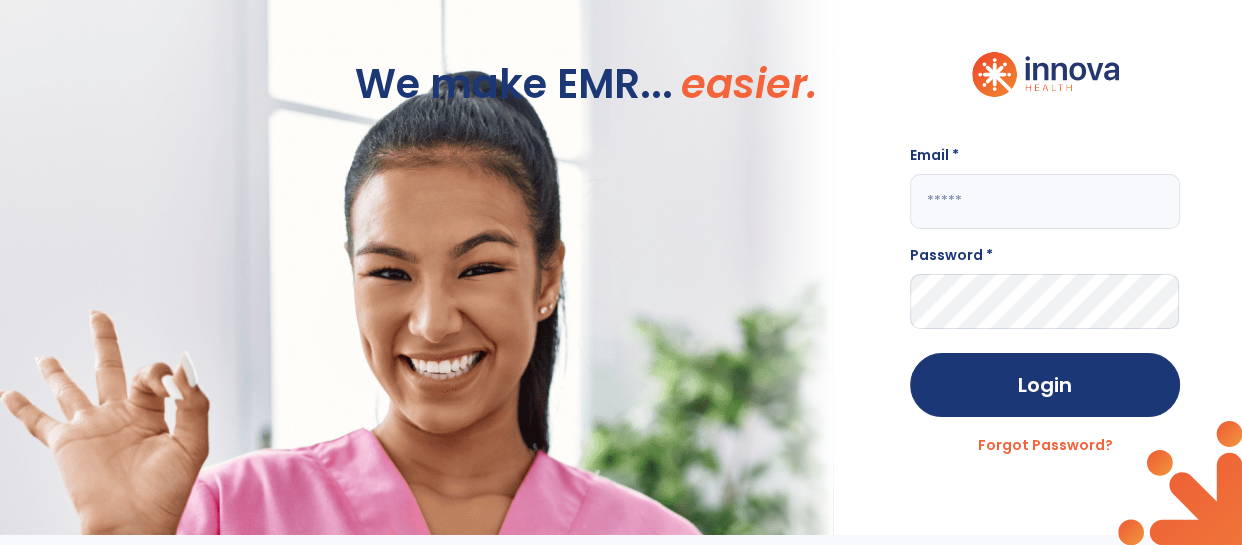 click on "We make EMR... easier." 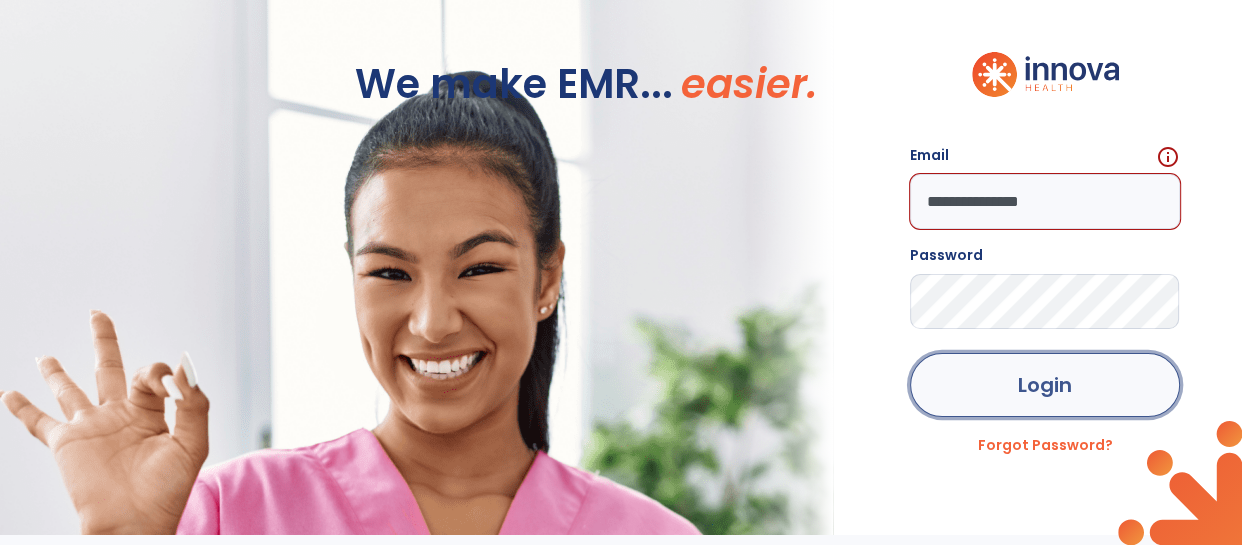 click on "Login" 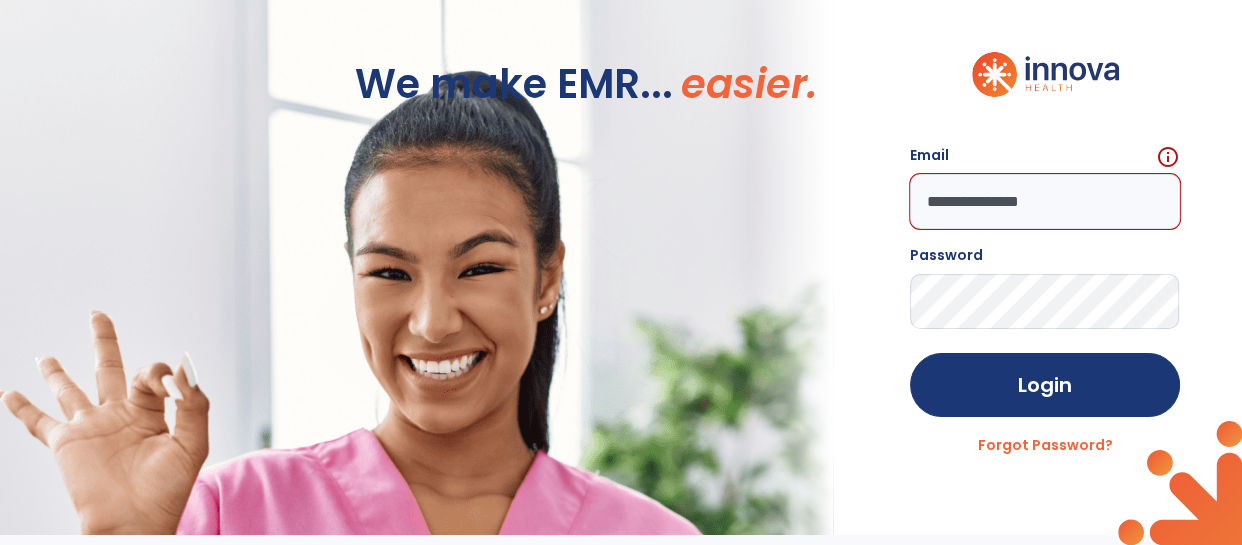 click on "**********" 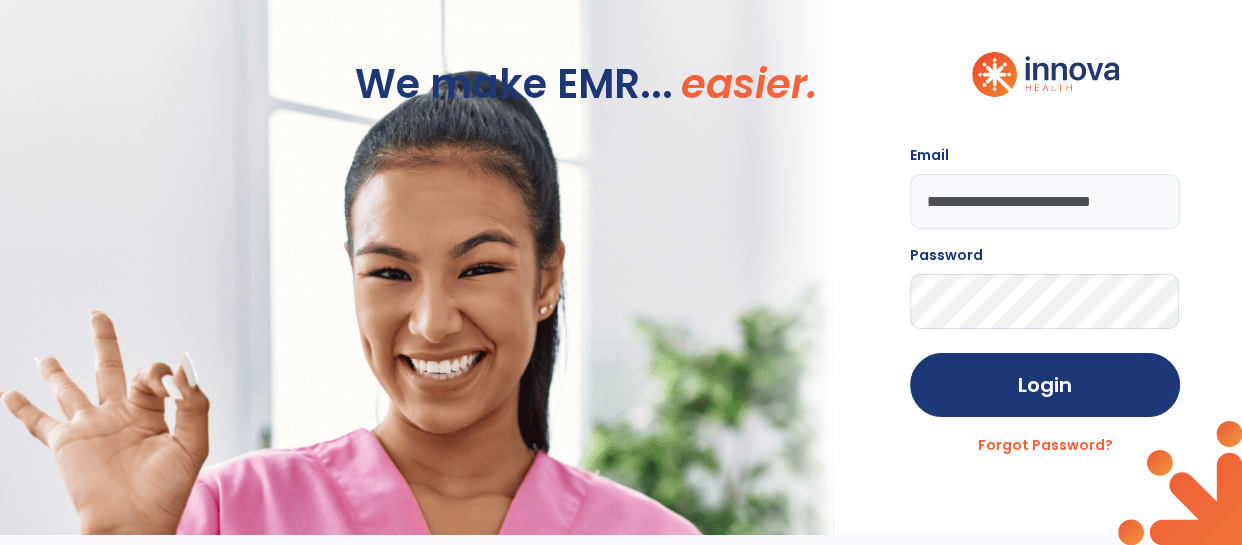 scroll, scrollTop: 0, scrollLeft: 16, axis: horizontal 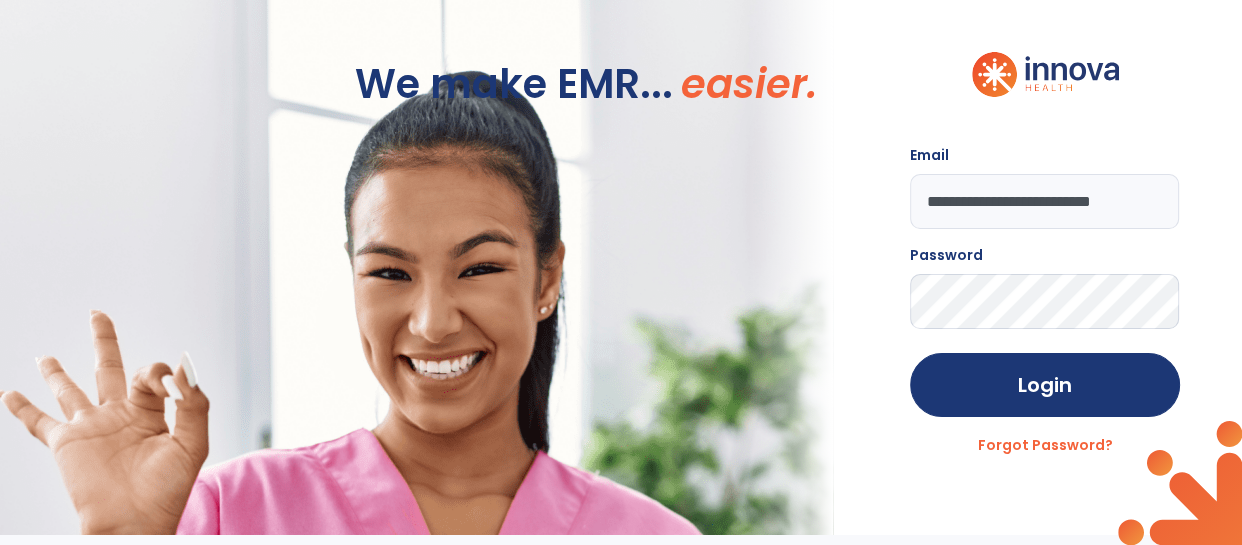 type on "**********" 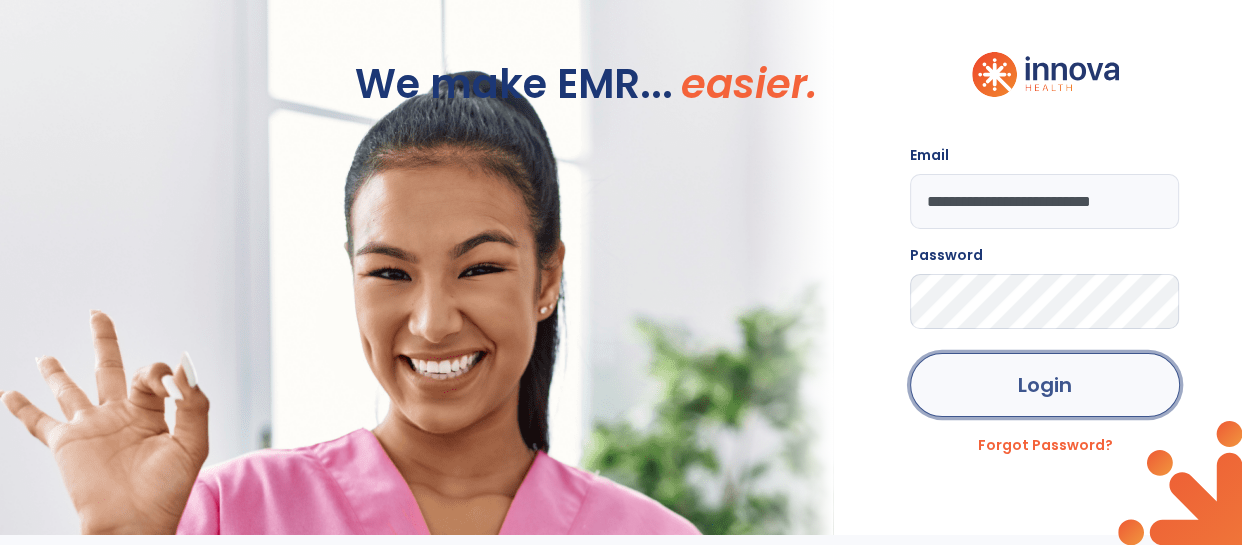 click on "Login" 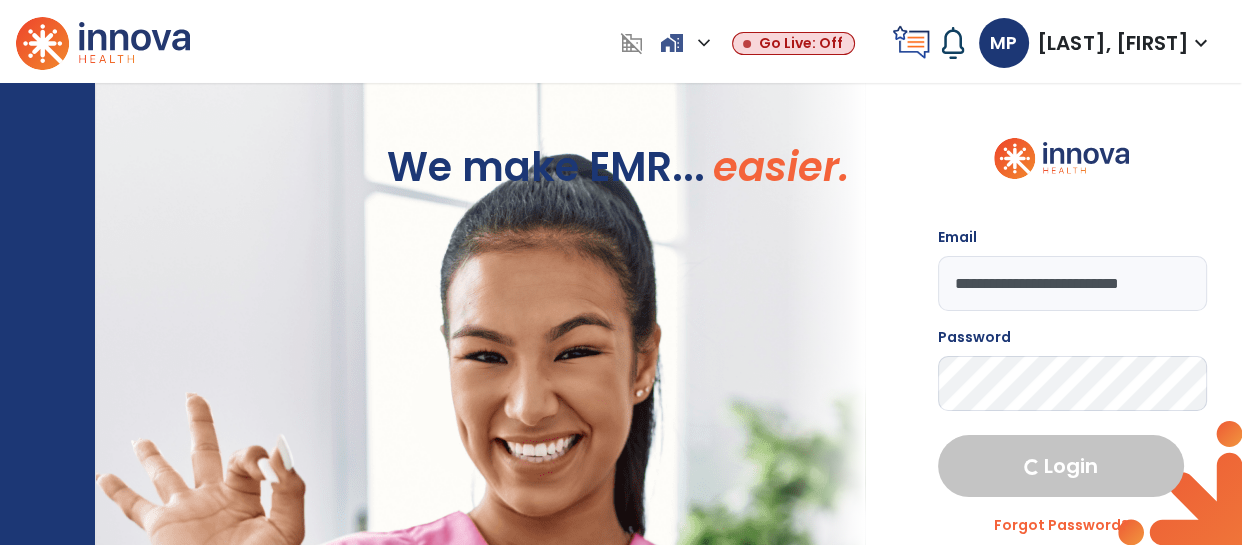 select on "****" 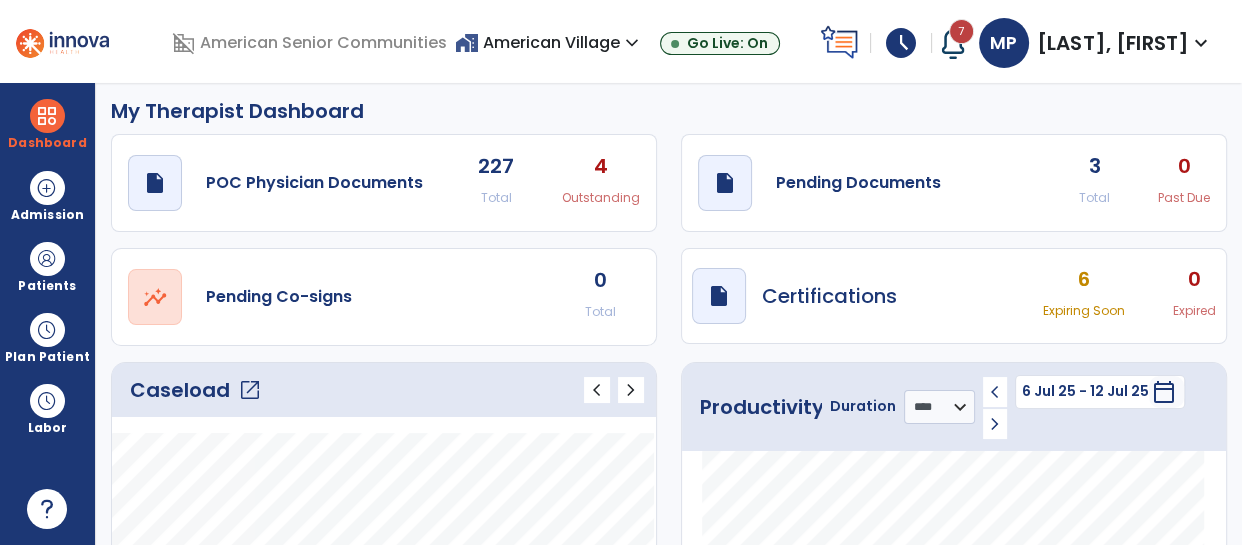 scroll, scrollTop: 0, scrollLeft: 0, axis: both 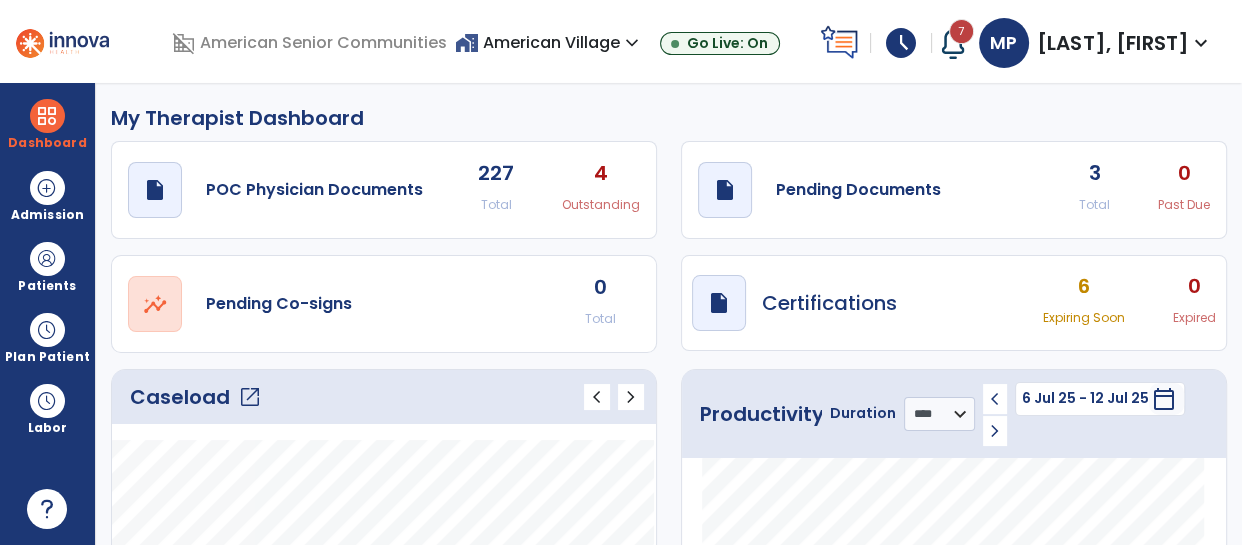 click on "Caseload   open_in_new" 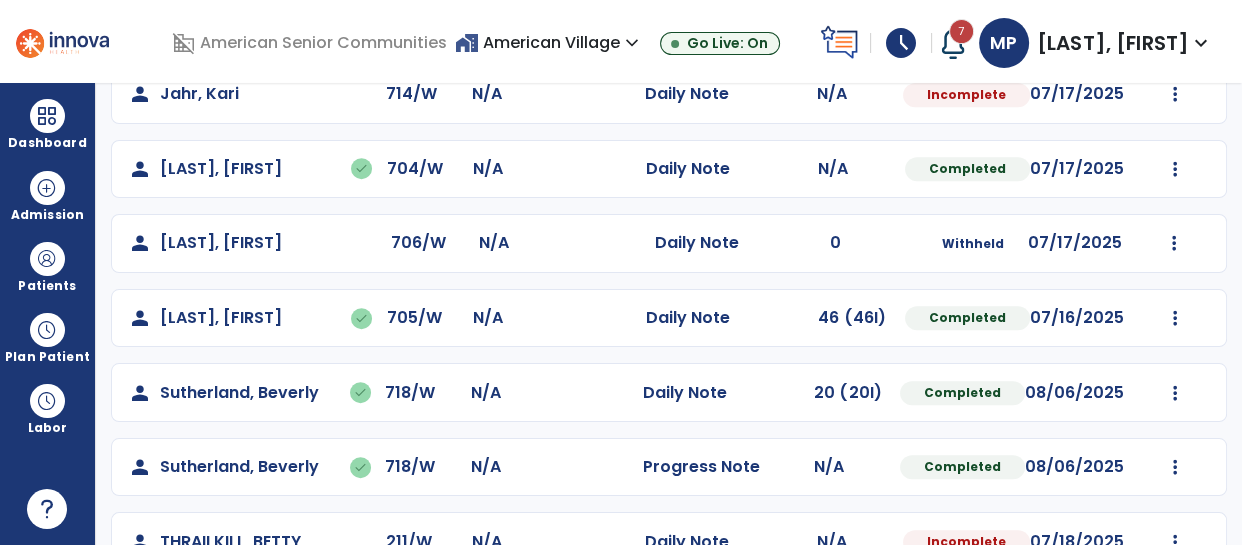 scroll, scrollTop: 1010, scrollLeft: 0, axis: vertical 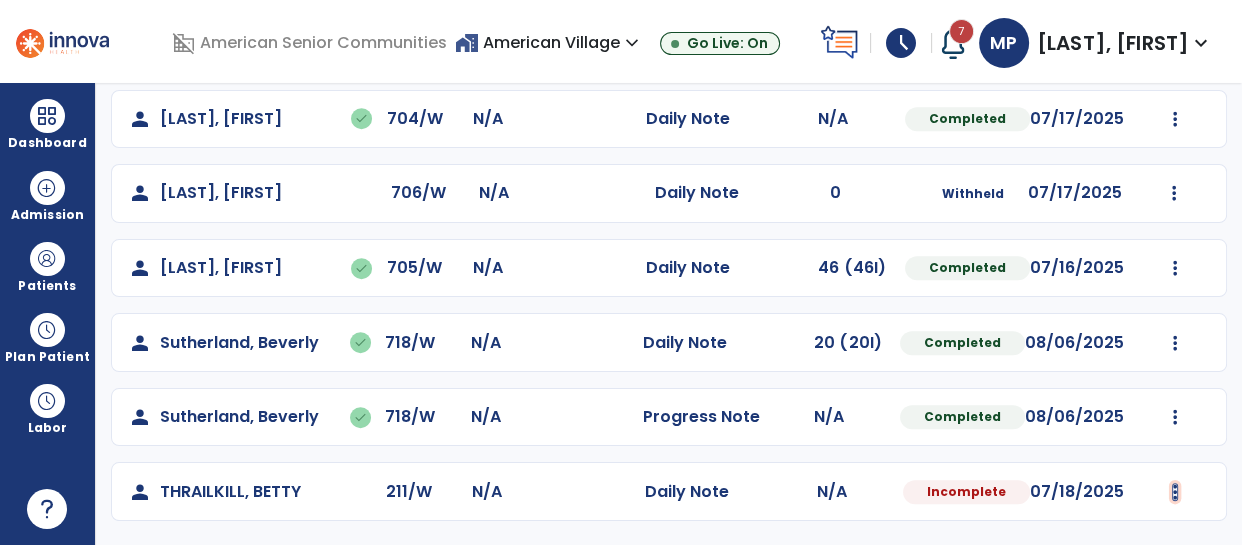 click at bounding box center [1175, -698] 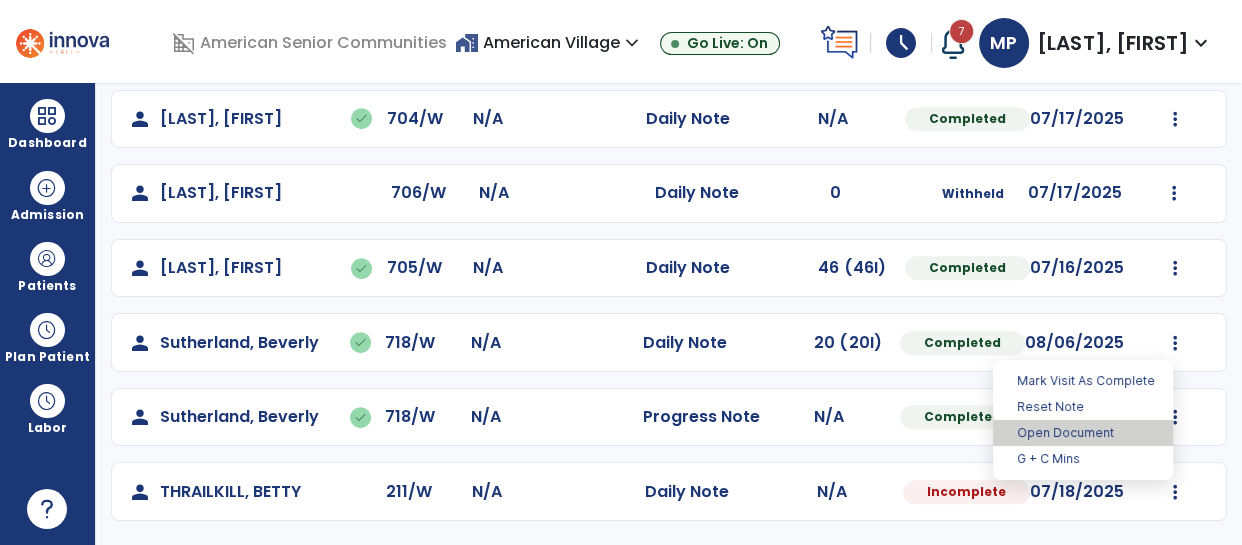 click on "Open Document" at bounding box center [1083, 433] 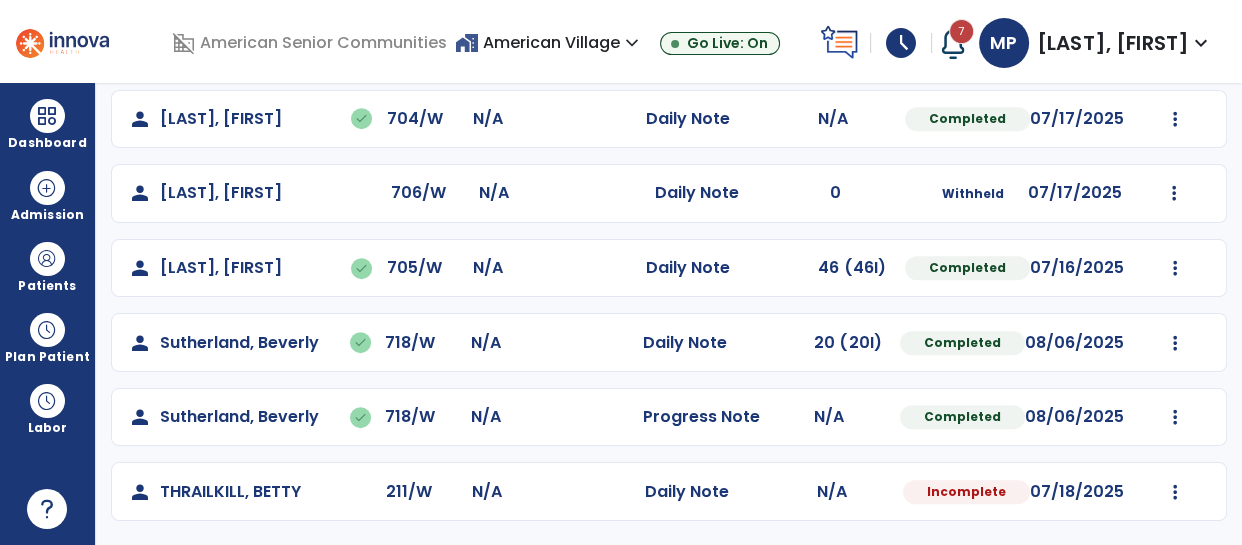 select on "*" 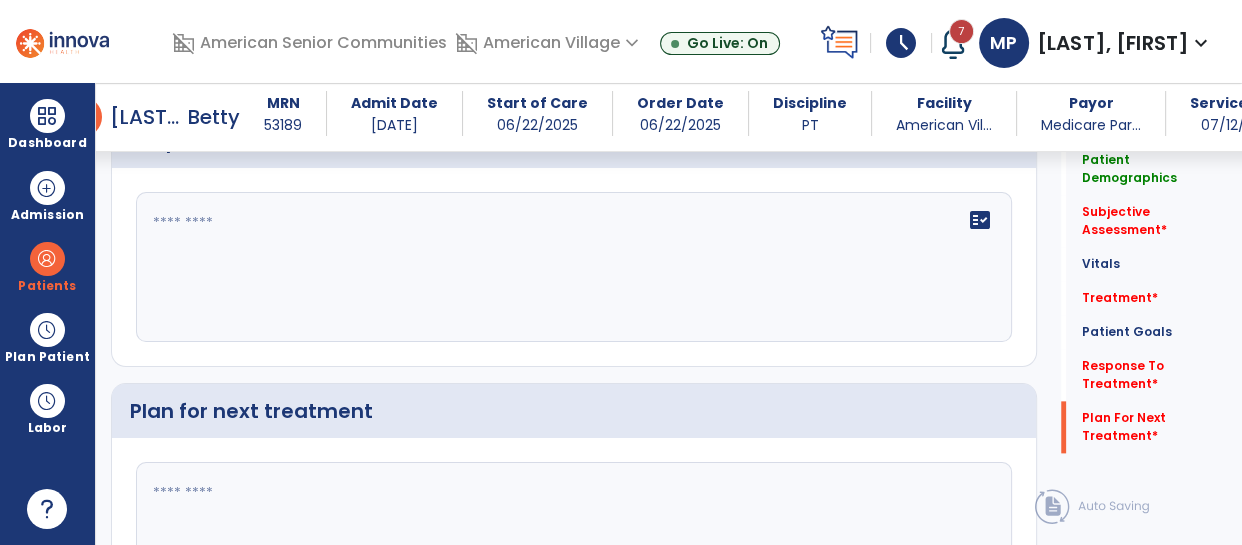 scroll, scrollTop: 2374, scrollLeft: 0, axis: vertical 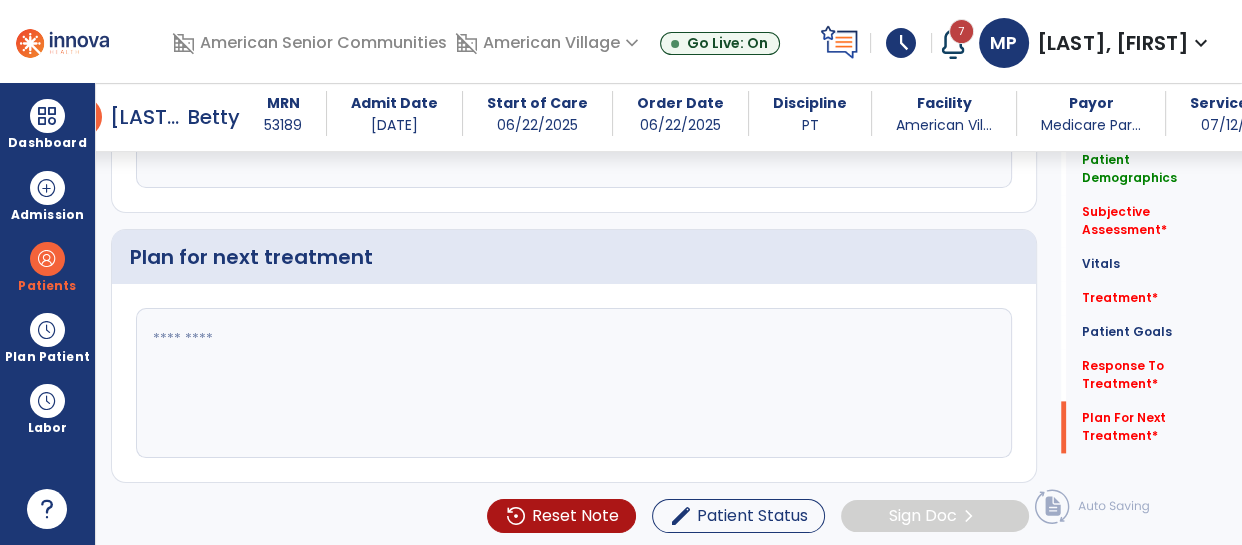 click 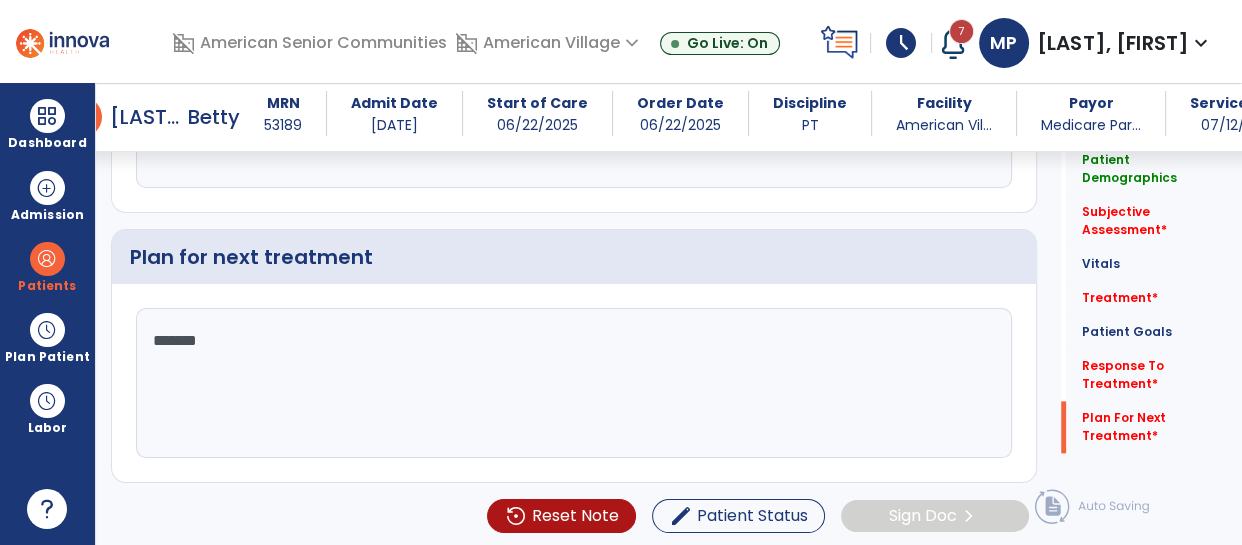type on "********" 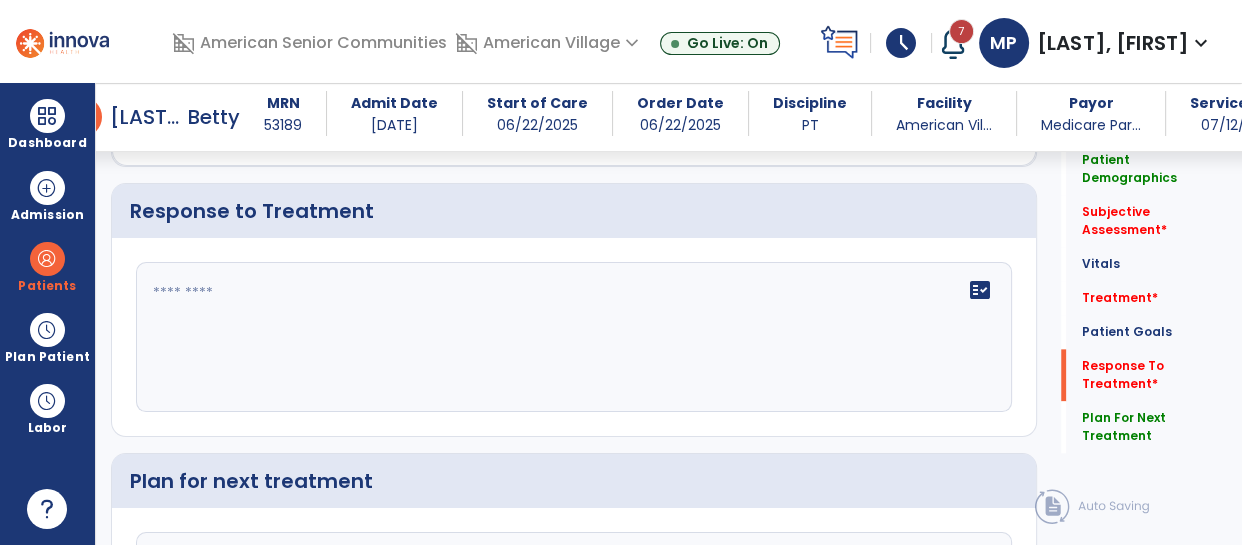 scroll, scrollTop: 2120, scrollLeft: 0, axis: vertical 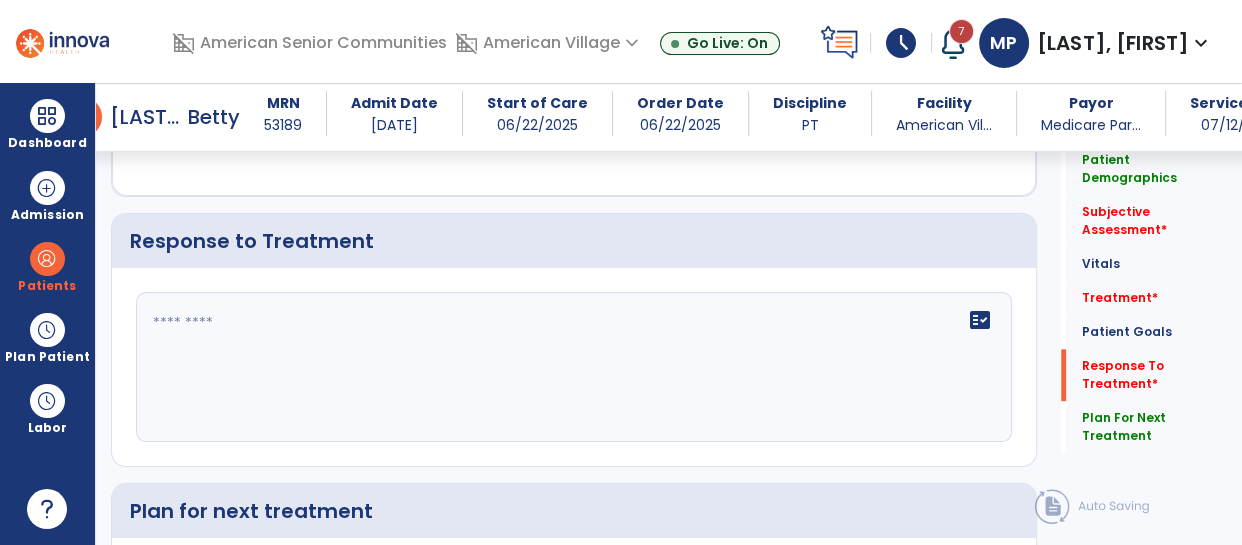 type on "**********" 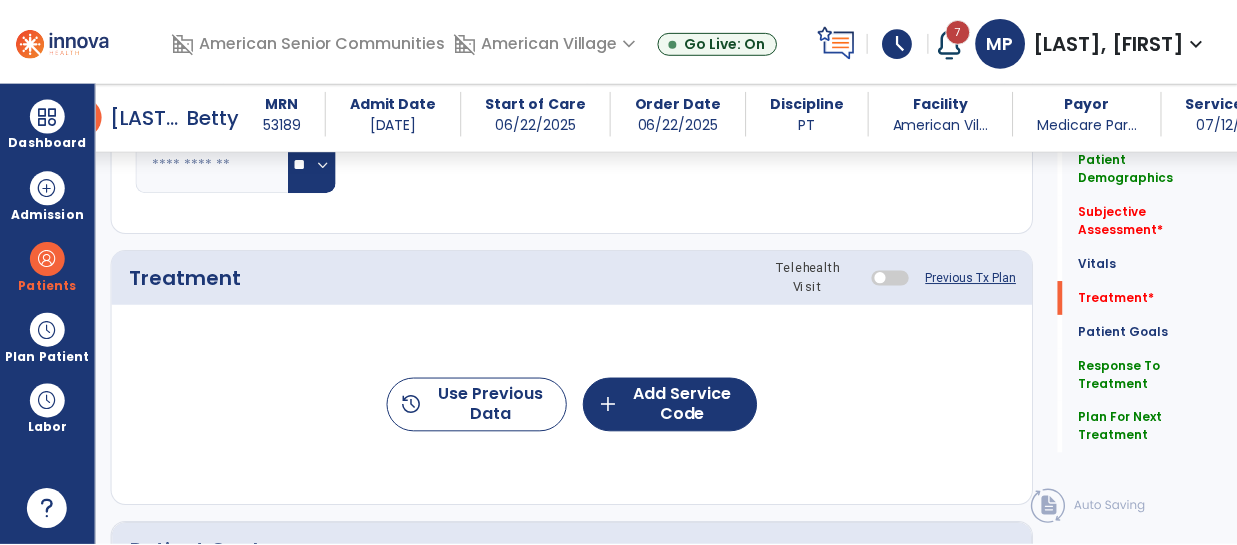 scroll, scrollTop: 1082, scrollLeft: 0, axis: vertical 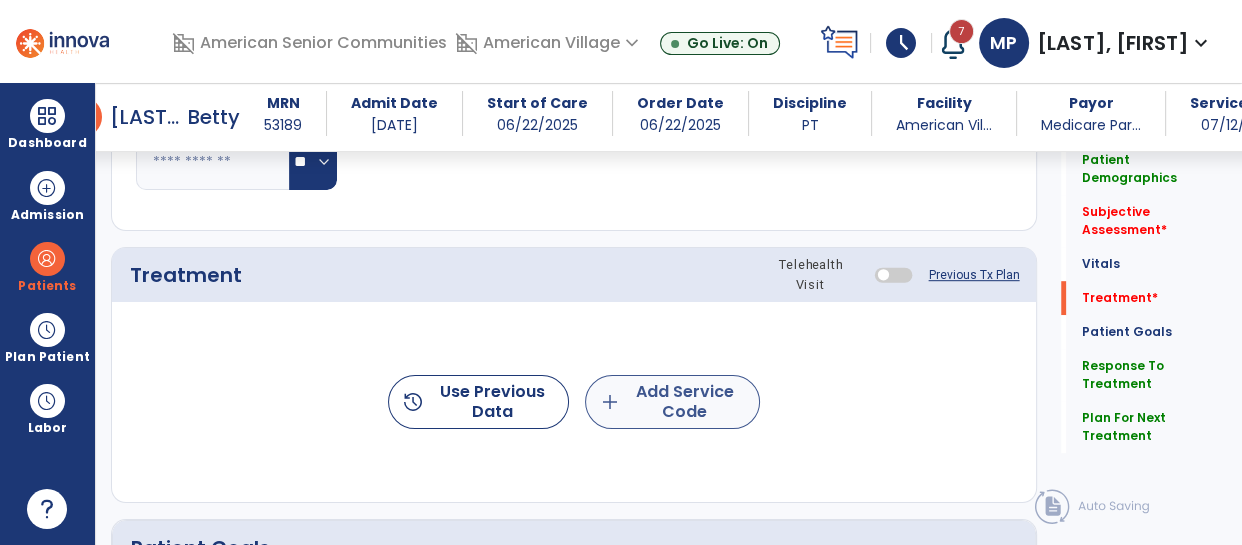 type on "**********" 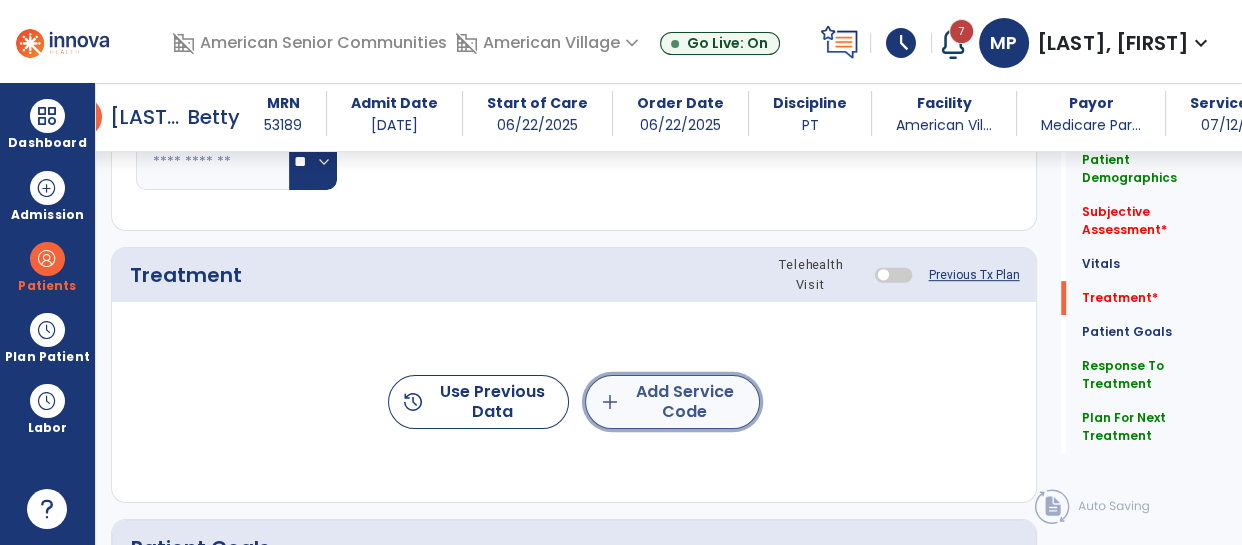 click on "add" 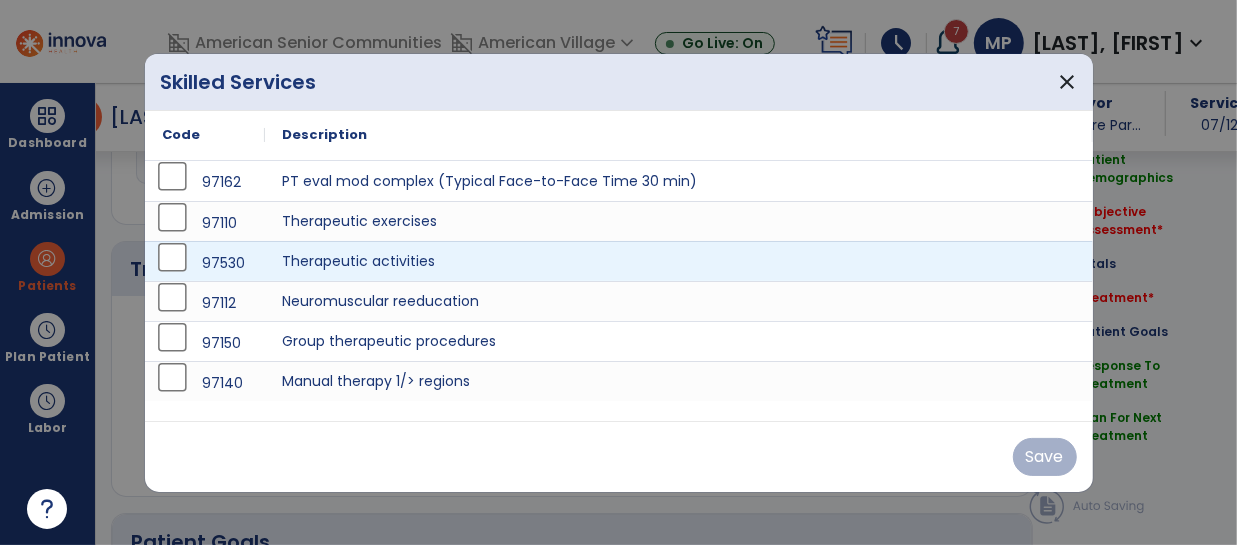 scroll, scrollTop: 1082, scrollLeft: 0, axis: vertical 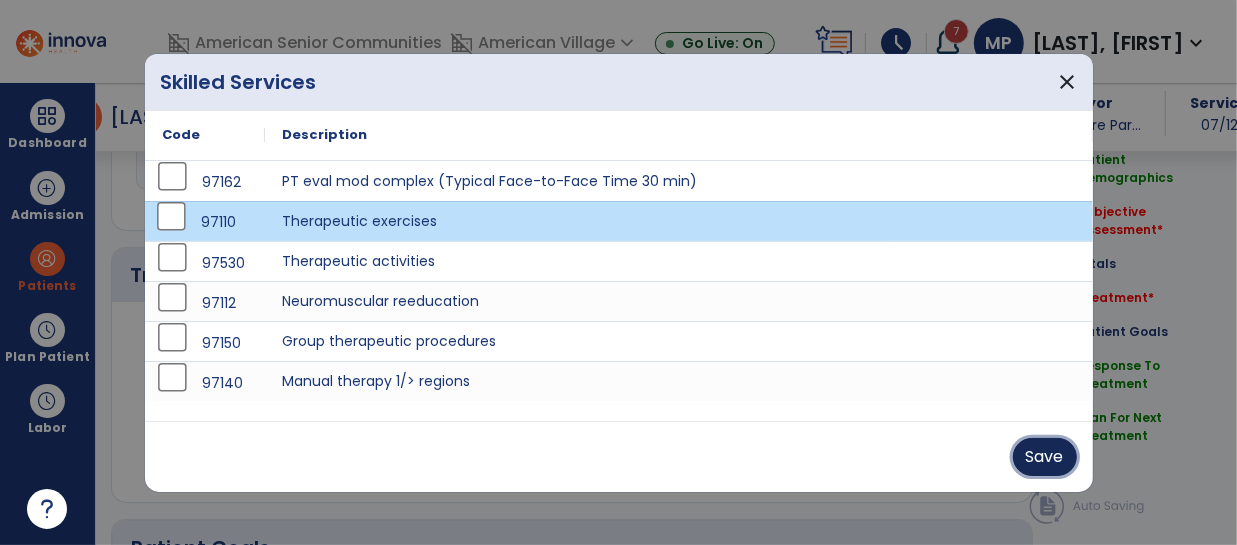 click on "Save" at bounding box center (1045, 457) 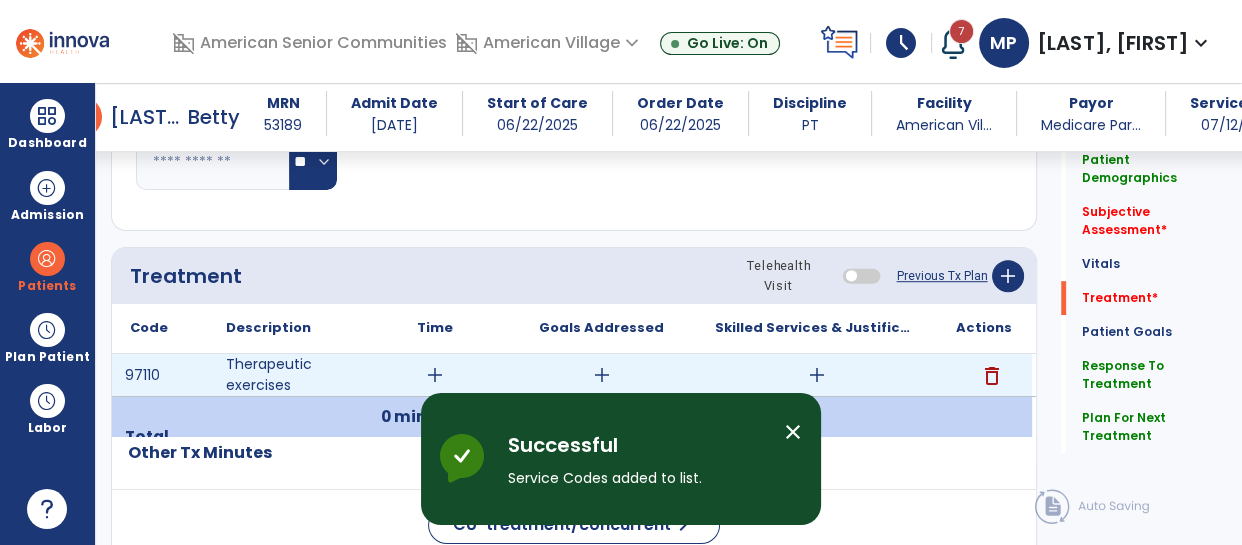click on "add" at bounding box center (435, 375) 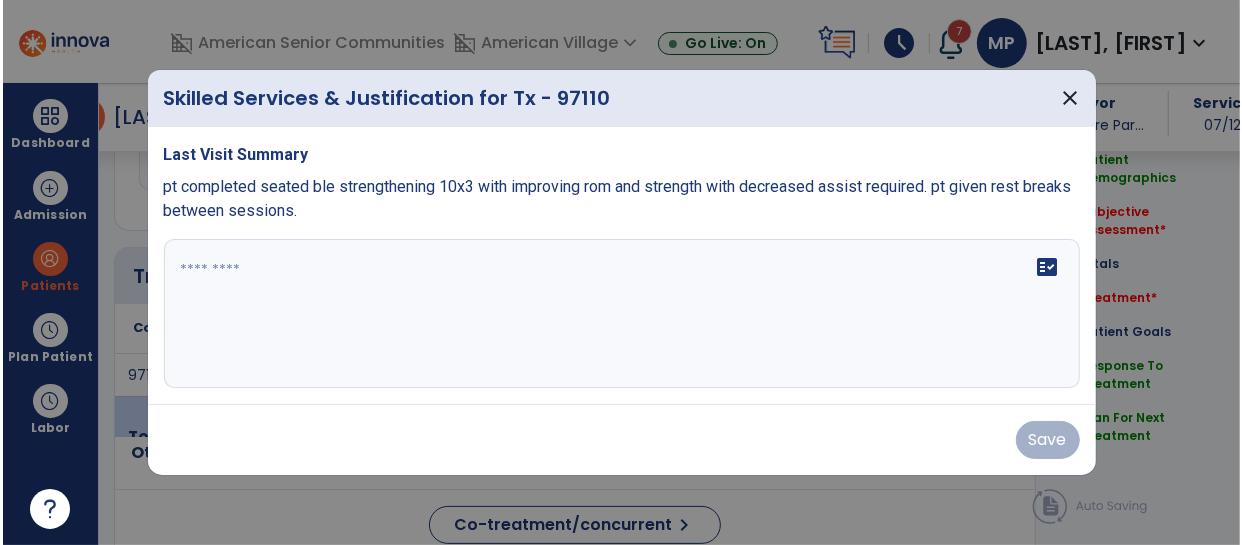 scroll, scrollTop: 1082, scrollLeft: 0, axis: vertical 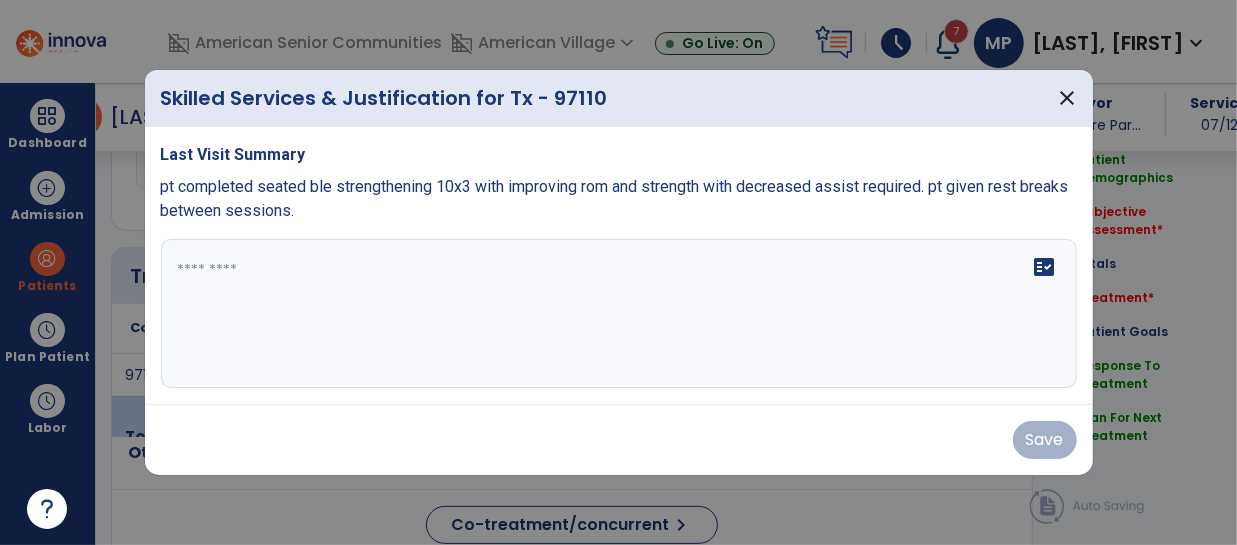 click on "pt completed seated ble strengthening 10x3 with improving rom and strength with decreased assist required. pt given rest breaks between sessions." at bounding box center [619, 199] 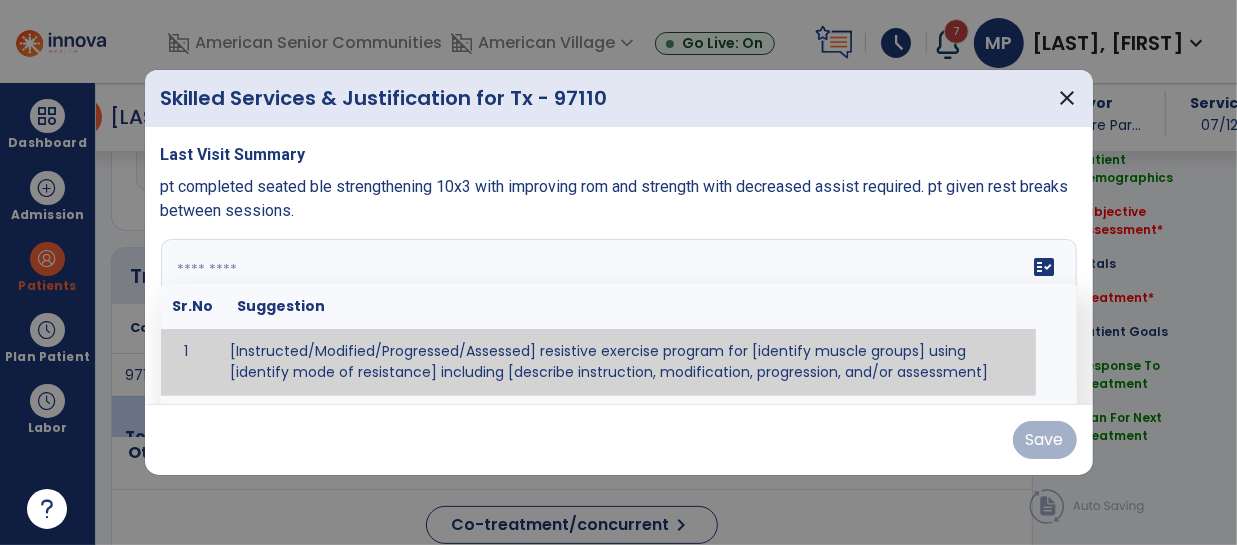click on "fact_check  Sr.No Suggestion 1 [Instructed/Modified/Progressed/Assessed] resistive exercise program for [identify muscle groups] using [identify mode of resistance] including [describe instruction, modification, progression, and/or assessment] 2 [Instructed/Modified/Progressed/Assessed] aerobic exercise program using [identify equipment/mode] including [describe instruction, modification,progression, and/or assessment] 3 [Instructed/Modified/Progressed/Assessed] [PROM/A/AROM/AROM] program for [identify joint movements] using [contract-relax, over-pressure, inhibitory techniques, other] 4 [Assessed/Tested] aerobic capacity with administration of [aerobic capacity test]" at bounding box center (619, 314) 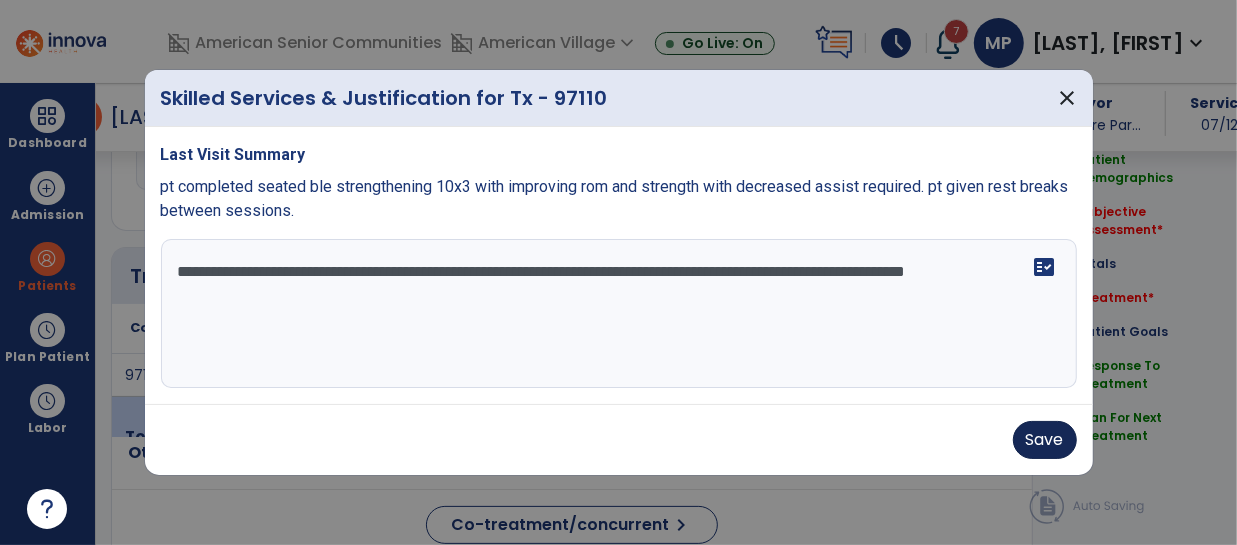 type on "**********" 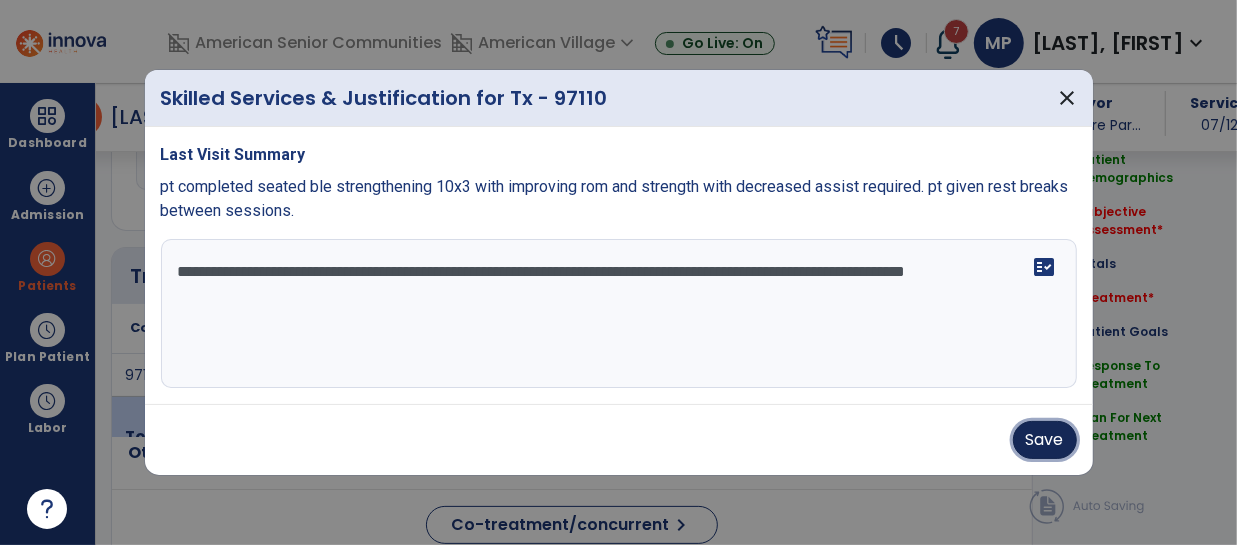 click on "Save" at bounding box center [1045, 440] 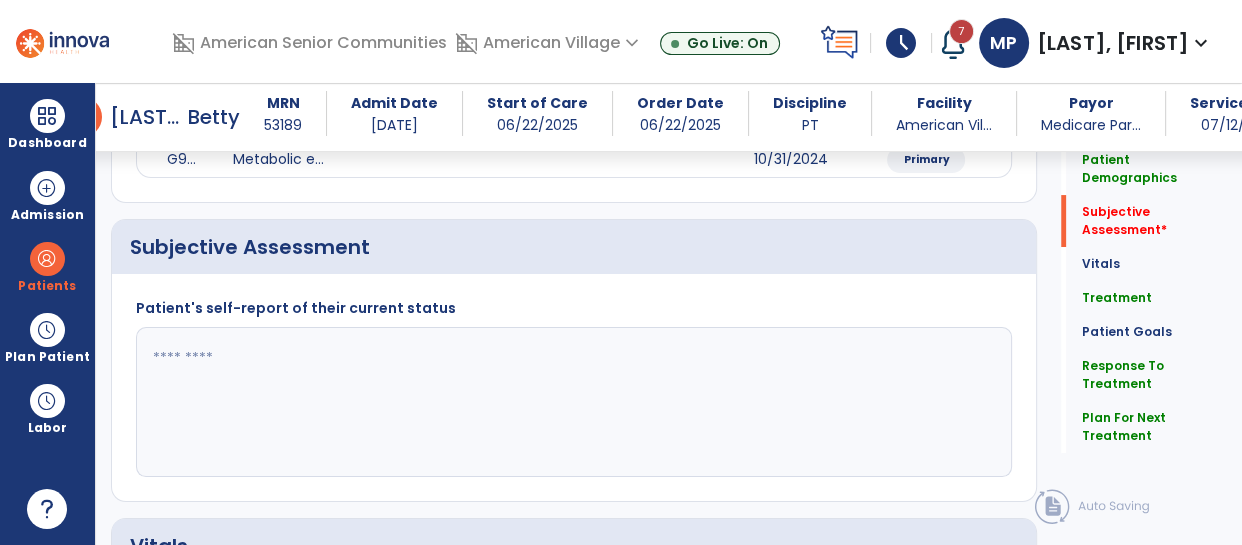 scroll, scrollTop: 394, scrollLeft: 0, axis: vertical 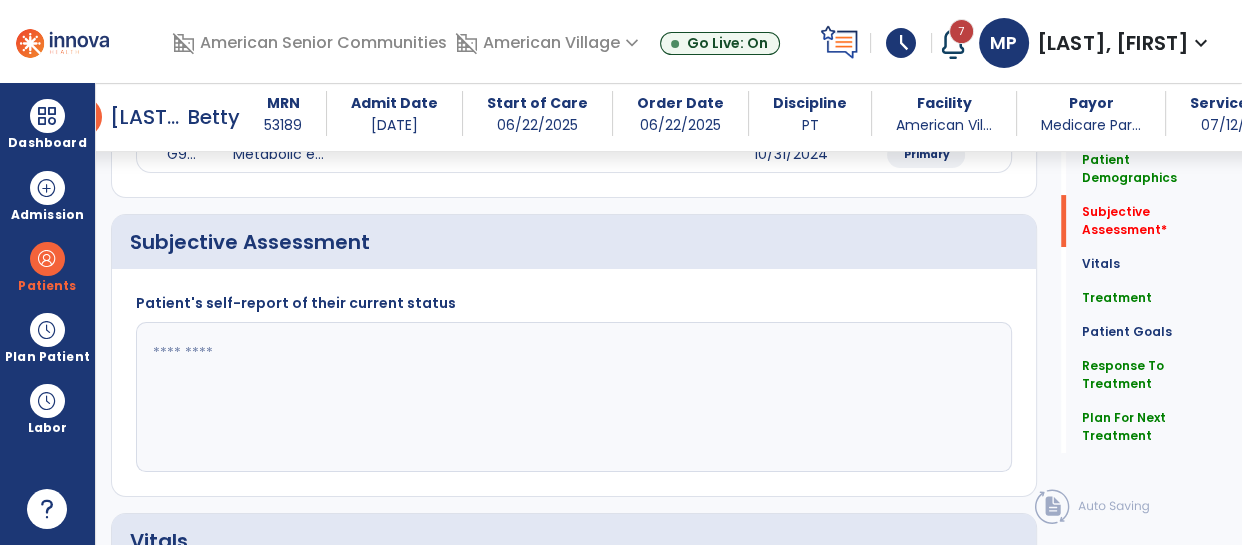 click 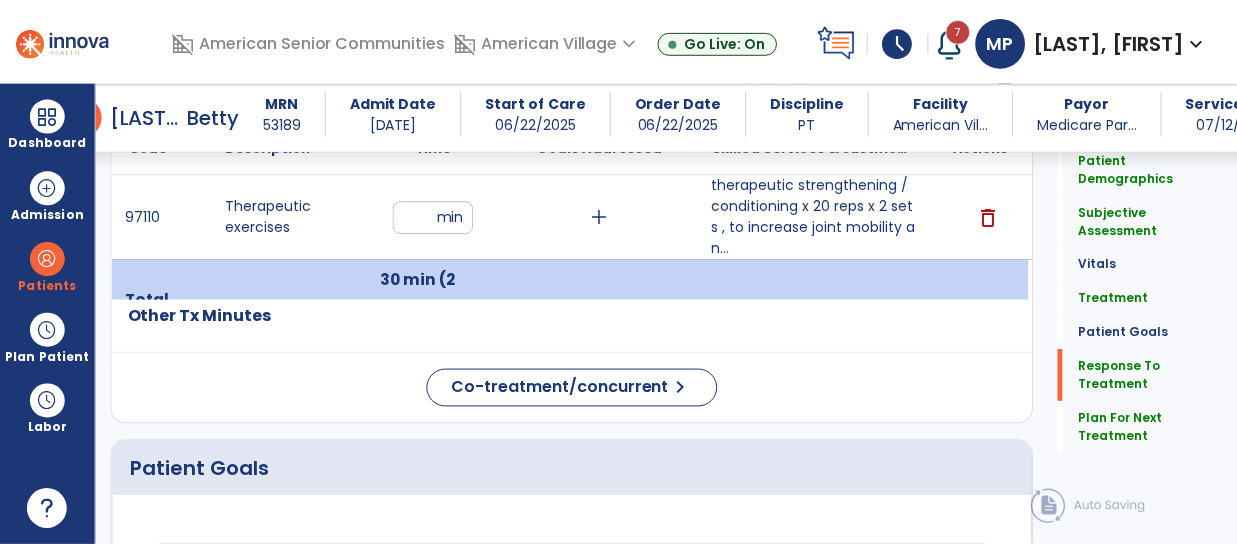 scroll, scrollTop: 2474, scrollLeft: 0, axis: vertical 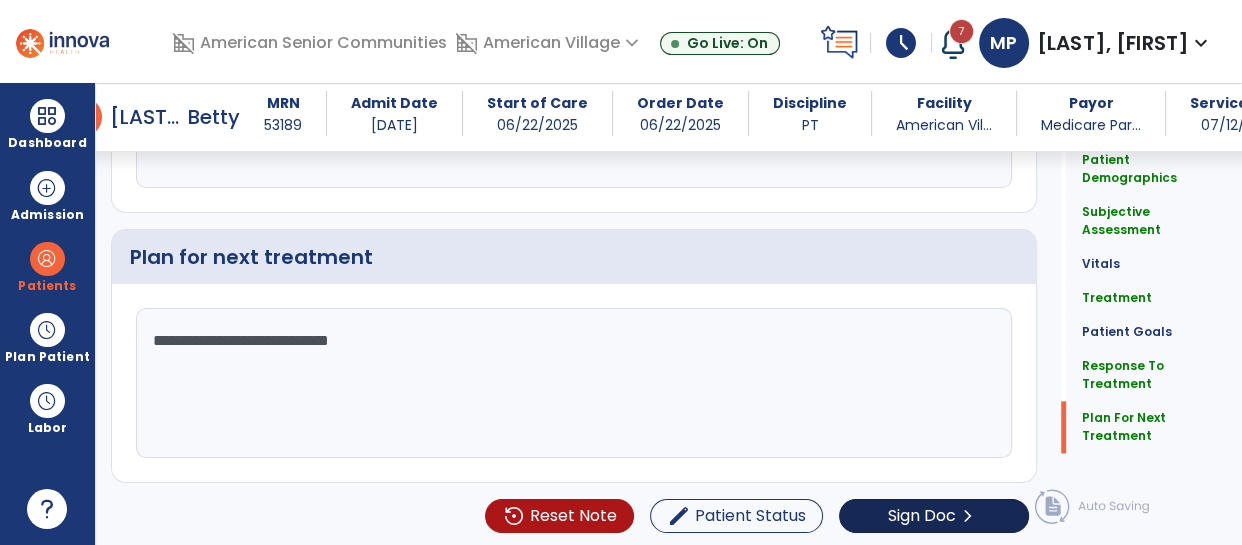 type on "**********" 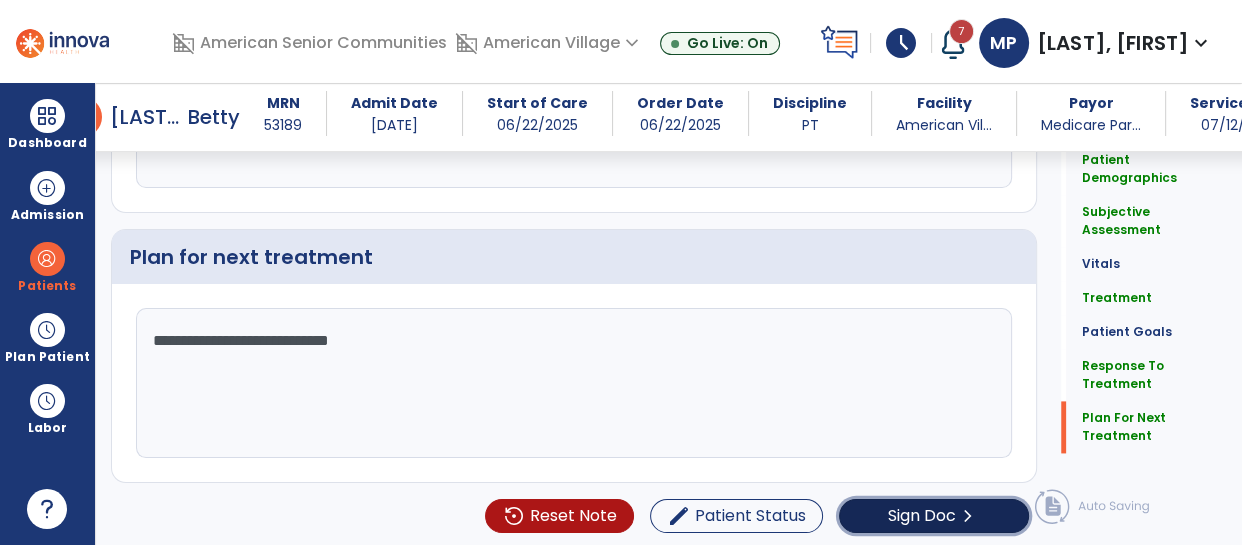 click on "Sign Doc" 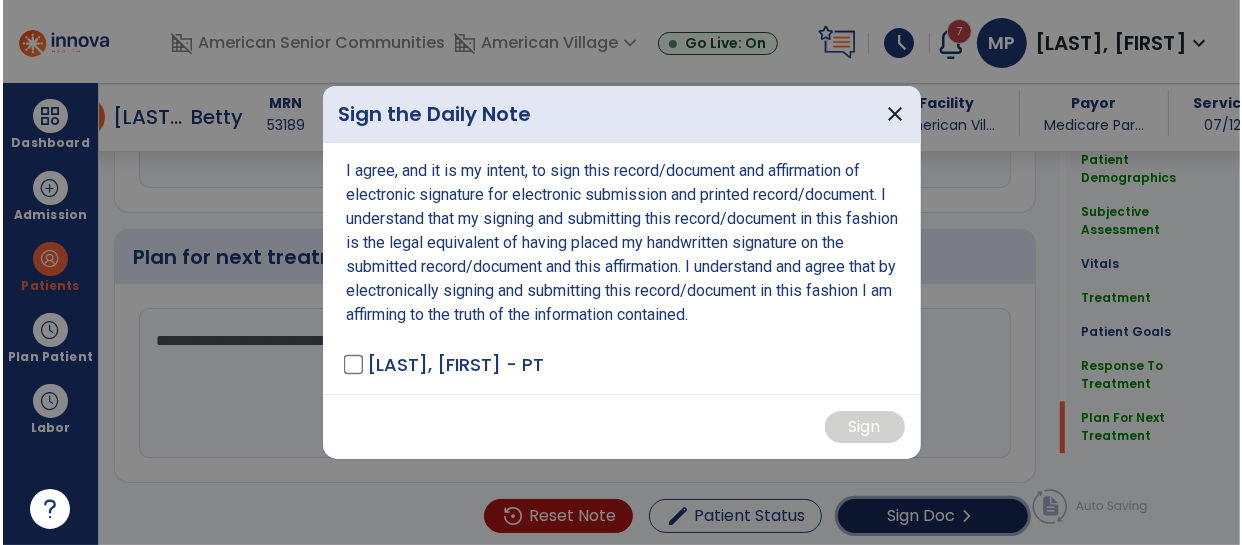 scroll, scrollTop: 2474, scrollLeft: 0, axis: vertical 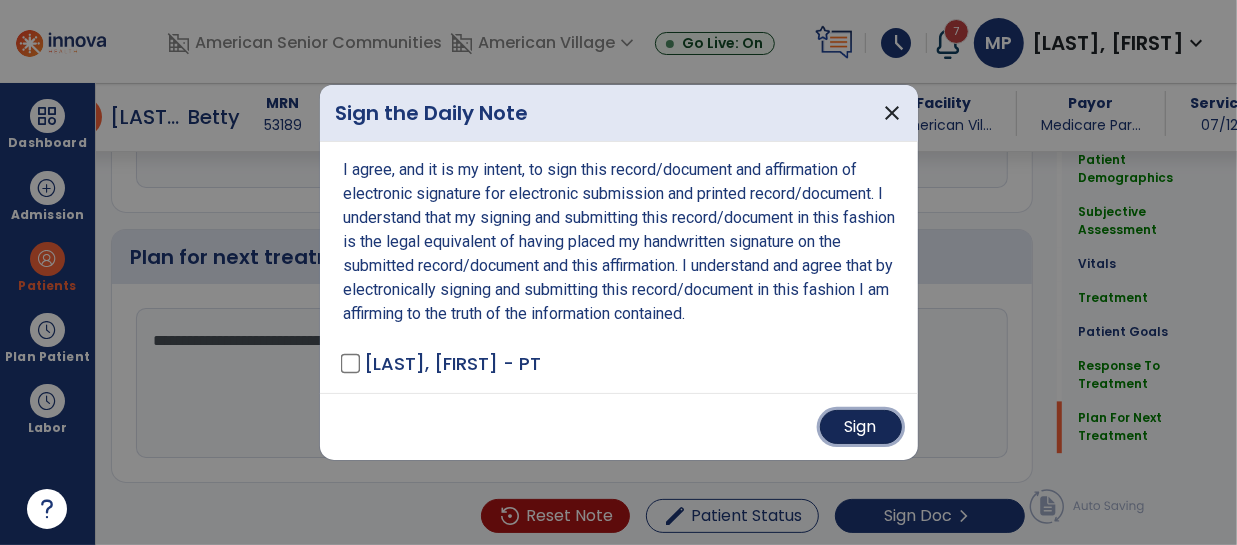 click on "Sign" at bounding box center [861, 427] 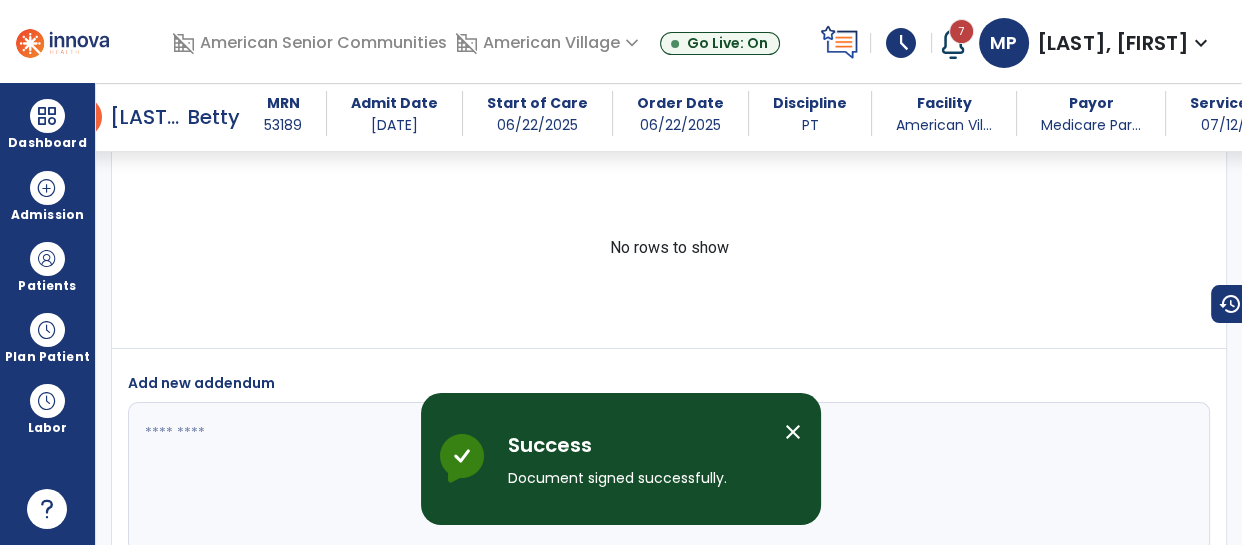click on "close" at bounding box center (793, 432) 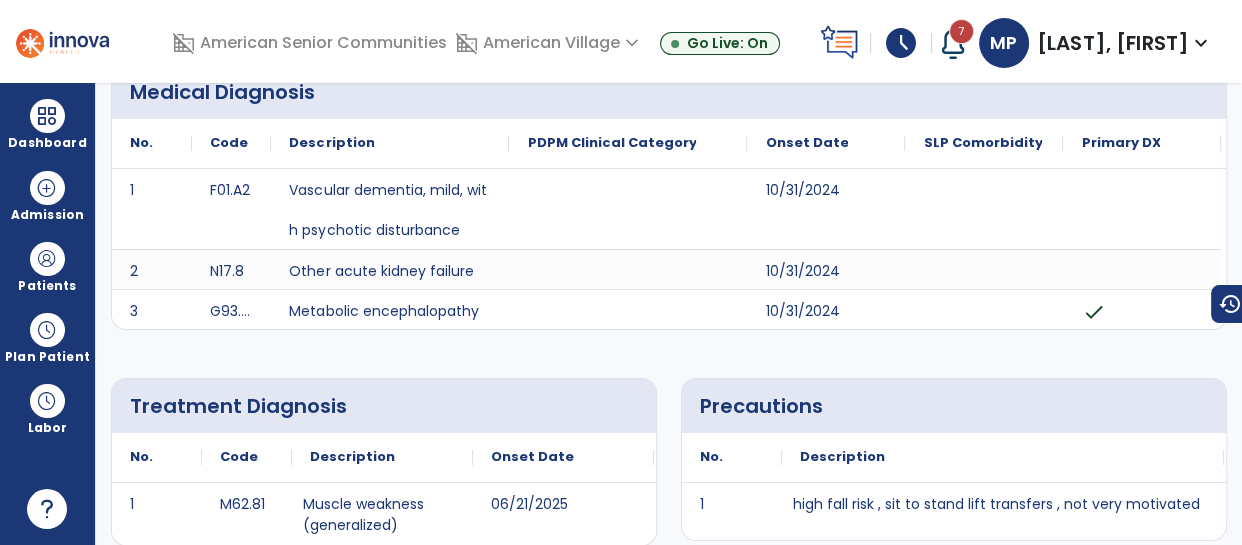 scroll, scrollTop: 0, scrollLeft: 0, axis: both 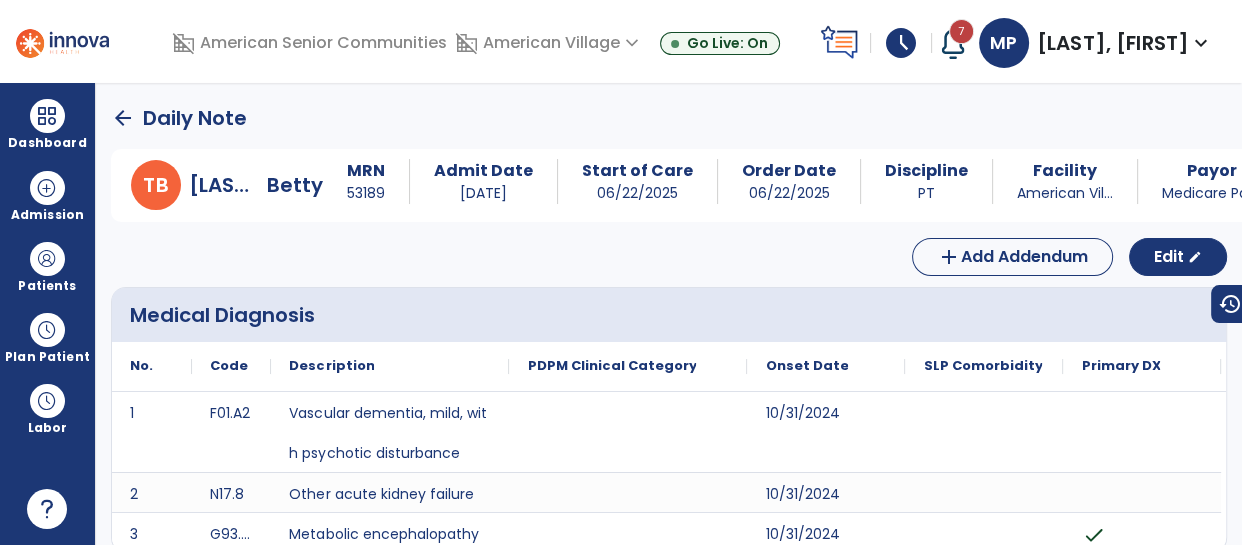 click on "arrow_back" 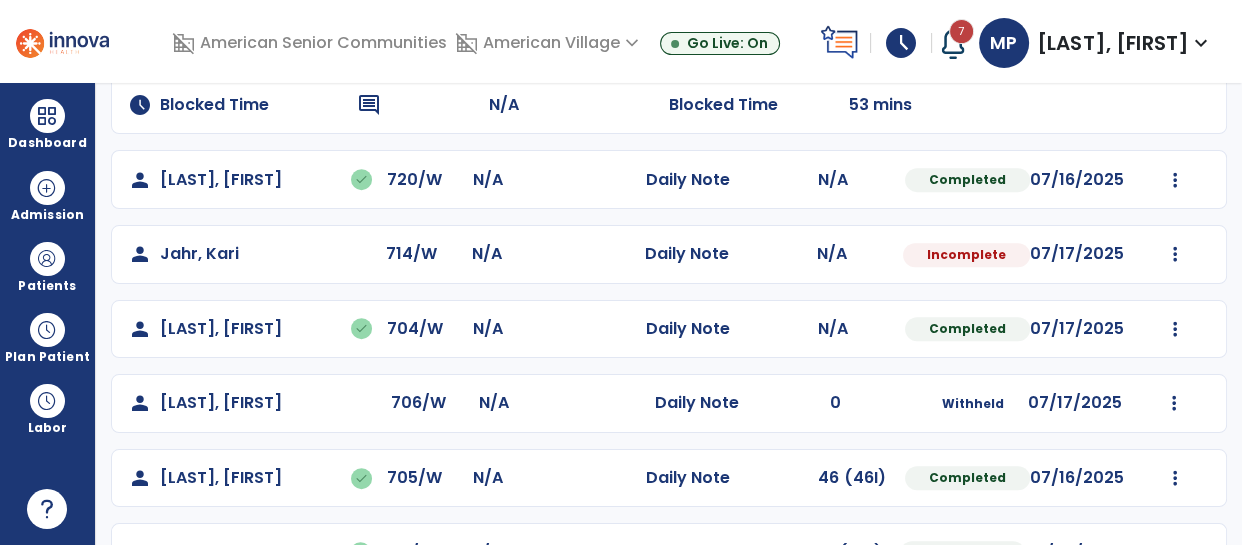 scroll, scrollTop: 790, scrollLeft: 0, axis: vertical 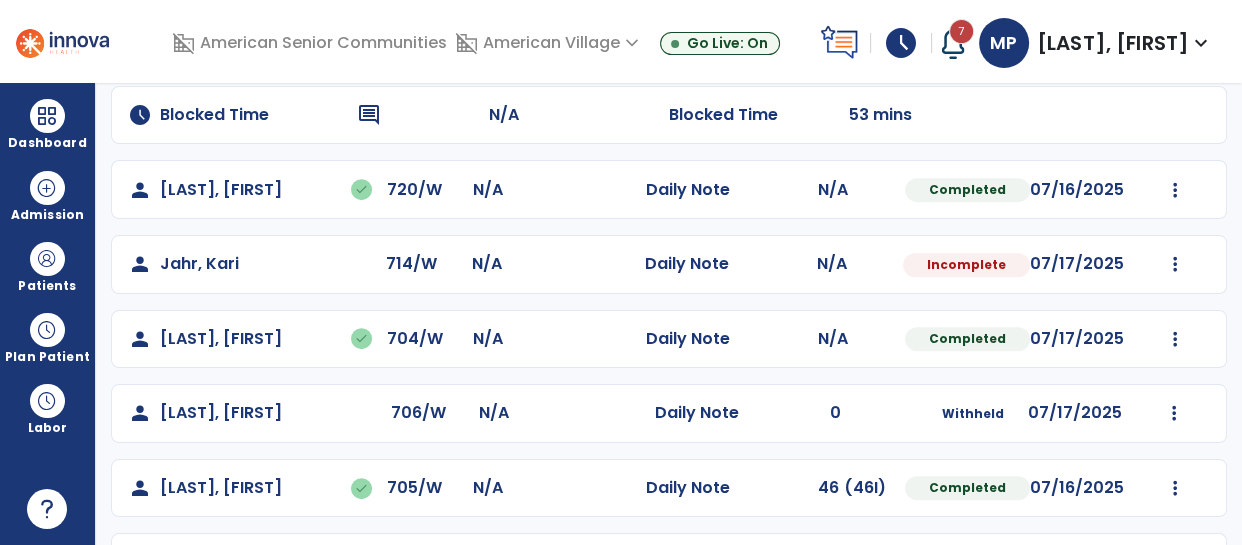 click on "Mark Visit As Complete   Reset Note   Open Document   G + C Mins" 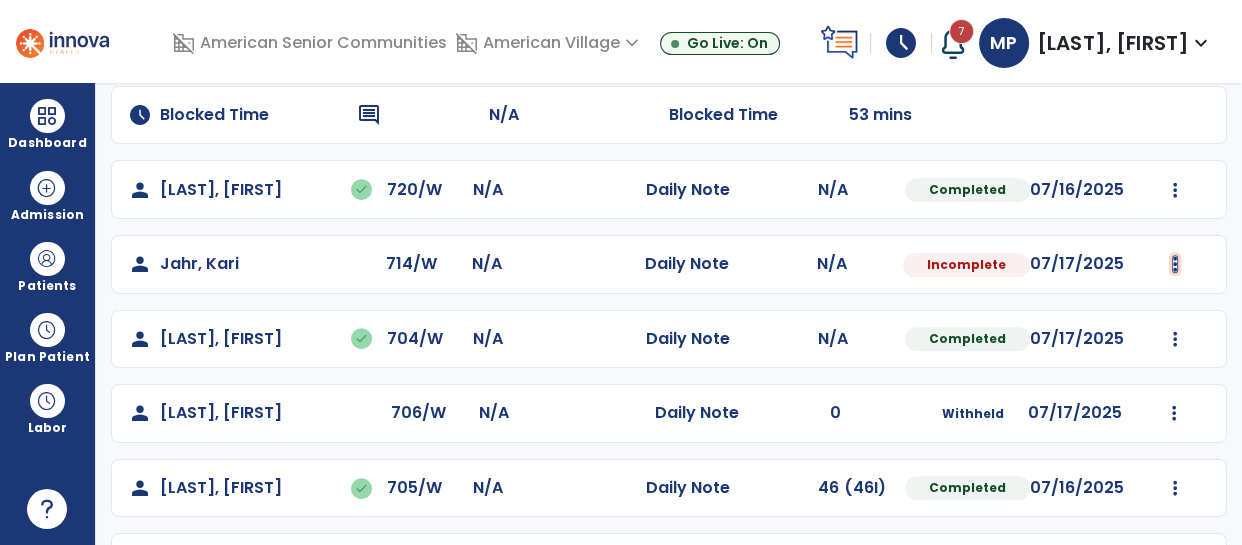 click at bounding box center [1175, -478] 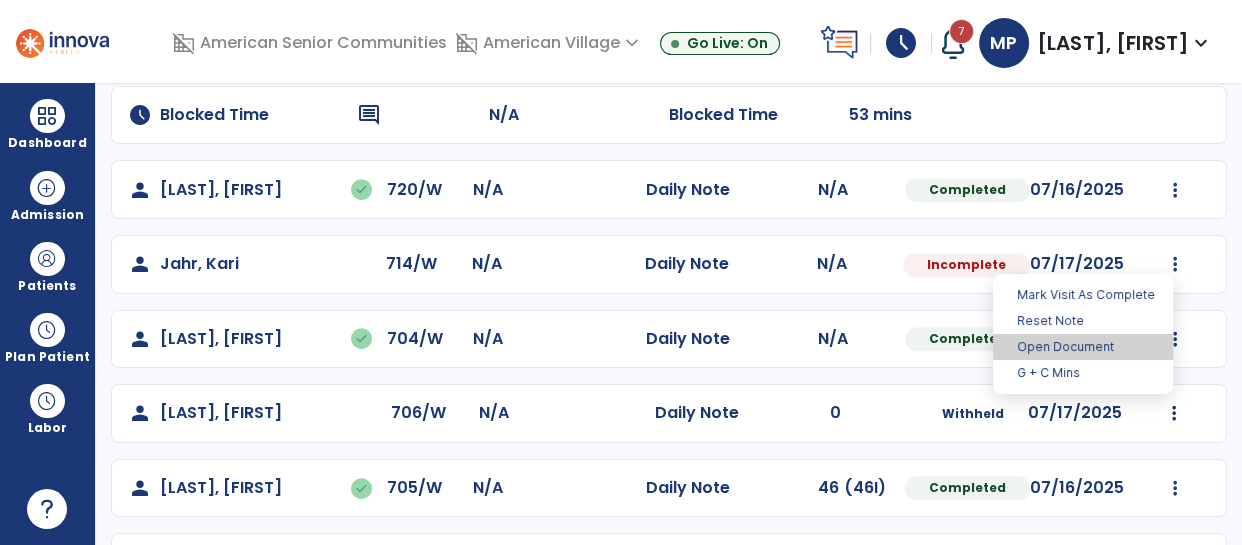 click on "Open Document" at bounding box center (1083, 347) 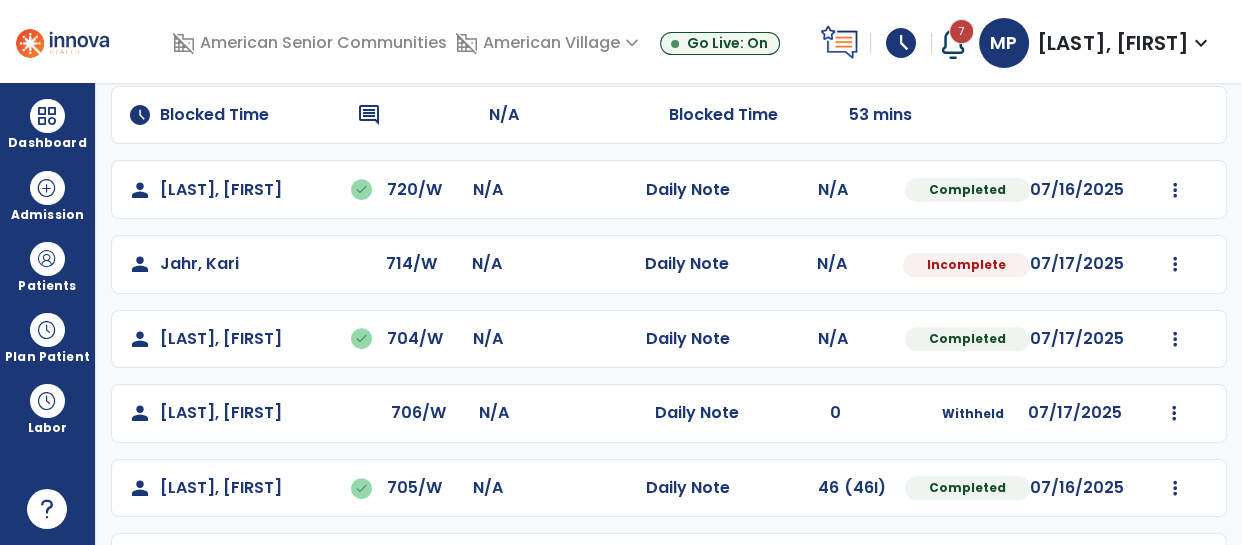 select on "*" 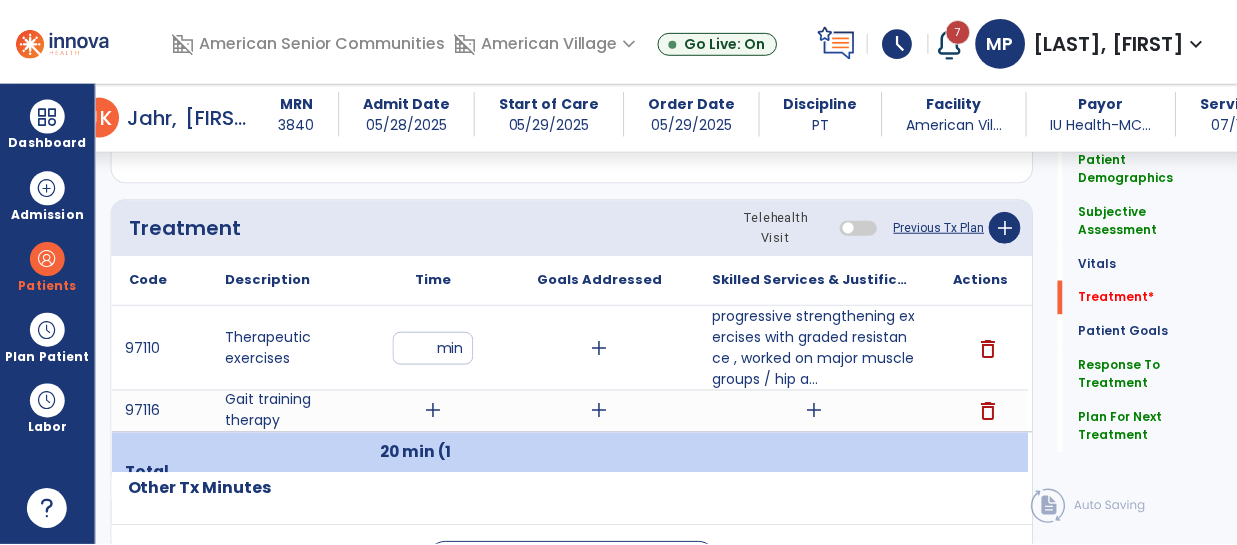 scroll, scrollTop: 1211, scrollLeft: 0, axis: vertical 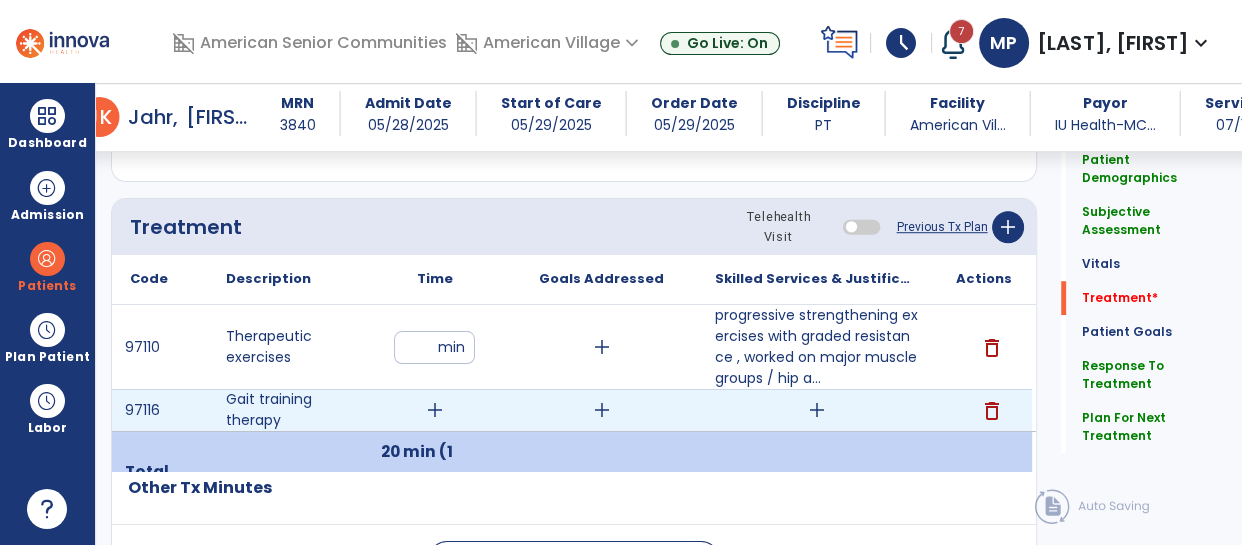 click on "add" at bounding box center (435, 410) 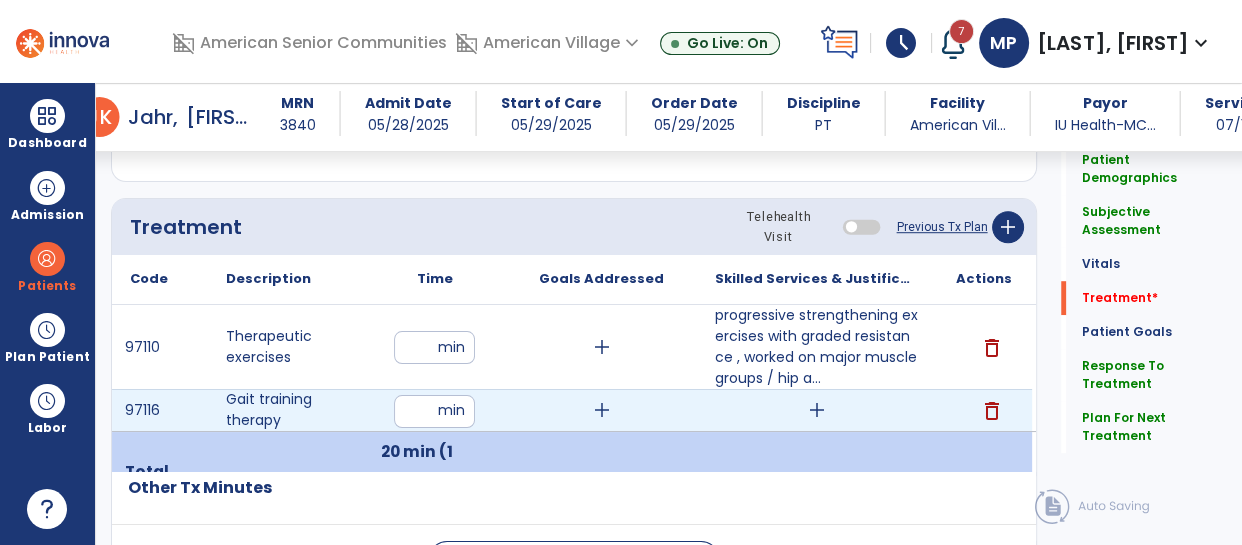 type on "**" 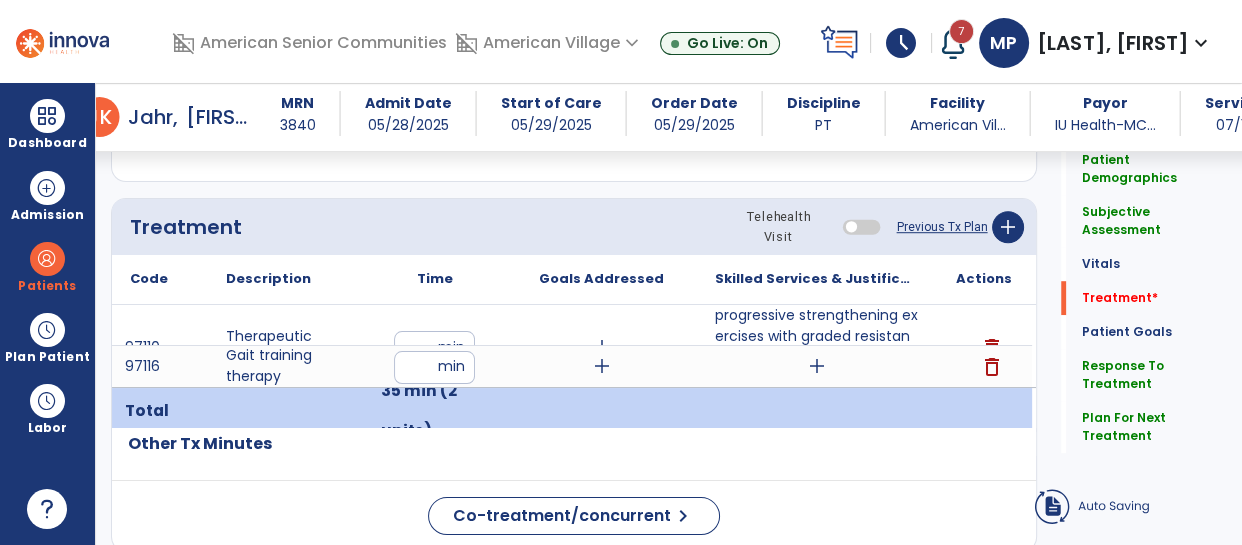 click on "Code
Description
Time" at bounding box center [574, 341] 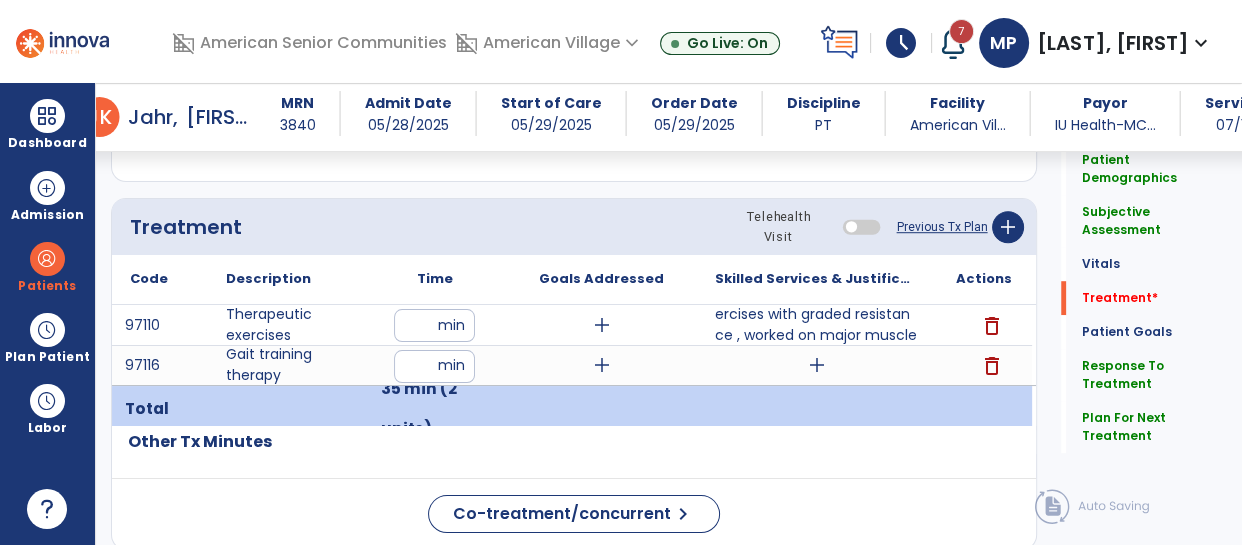 click at bounding box center (816, 409) 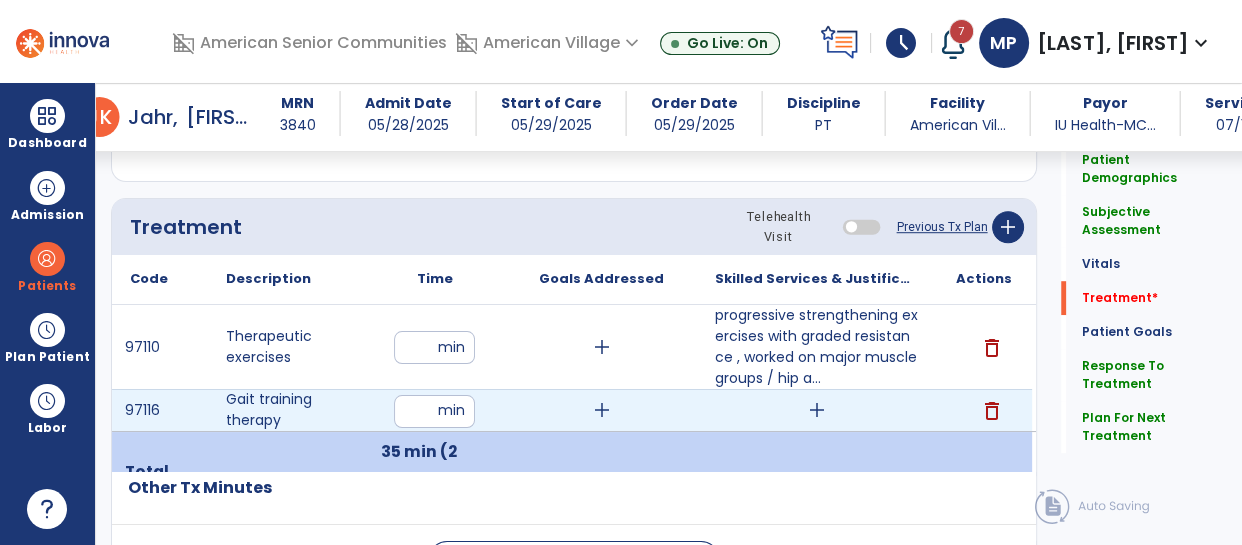 click on "add" at bounding box center (817, 410) 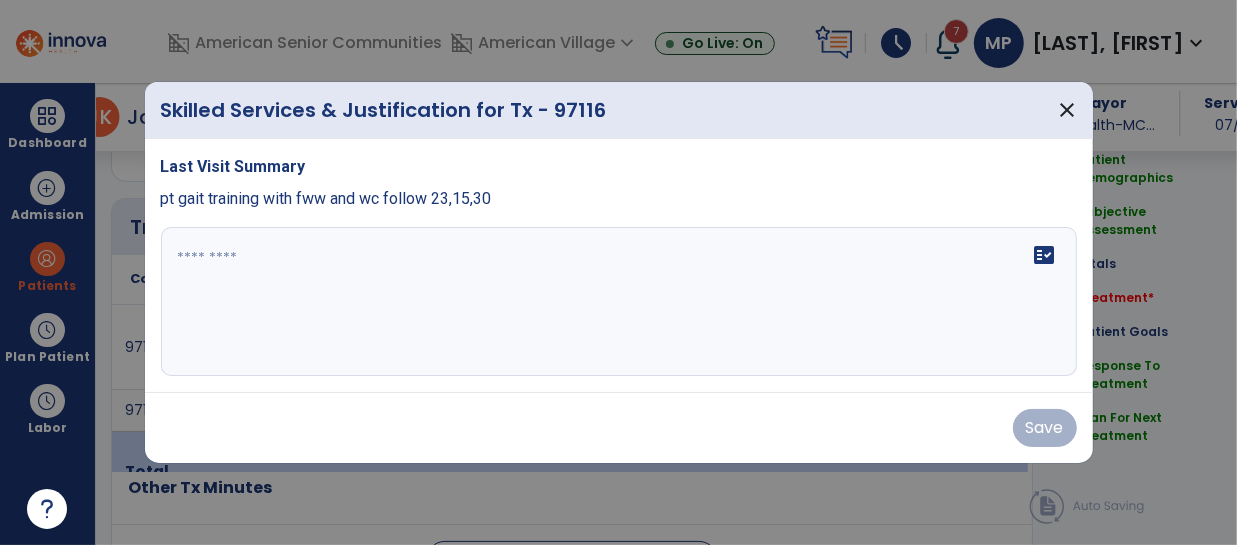 scroll, scrollTop: 1211, scrollLeft: 0, axis: vertical 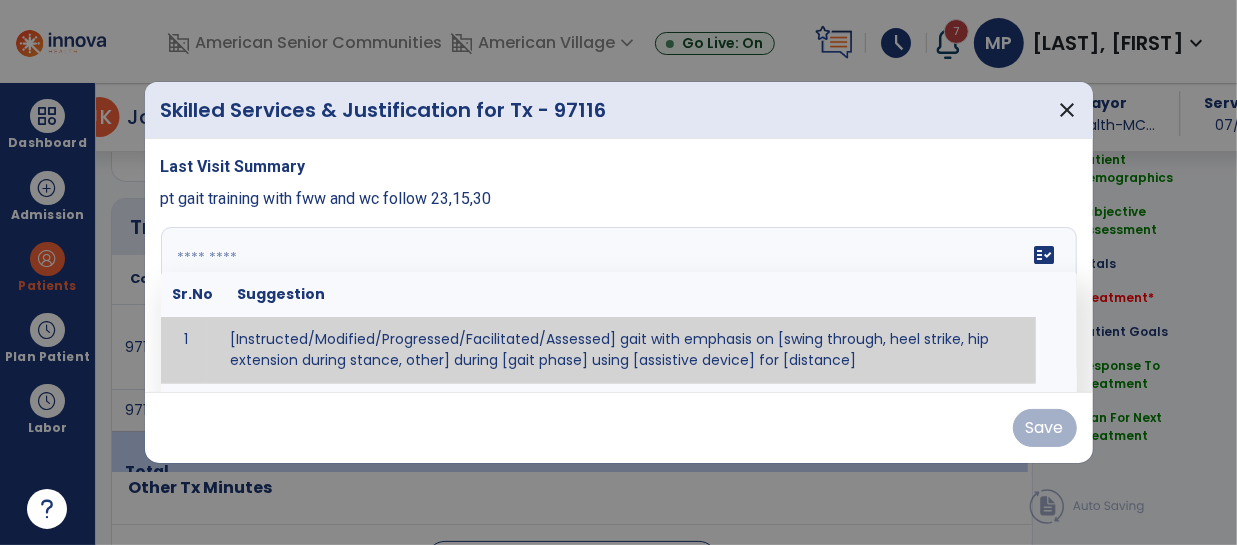 click on "fact_check  Sr.No Suggestion 1 [Instructed/Modified/Progressed/Facilitated/Assessed] gait with emphasis on [swing through, heel strike, hip extension during stance, other] during [gait phase] using [assistive device] for [distance] 2 [Instructed/Modified/Progressed/Facilitated/Assessed] use of [assistive device] and [NWB, PWB, step-to gait pattern, step through gait pattern] 3 [Instructed/Modified/Progressed/Facilitated/Assessed] patient's ability to [ascend/descend # of steps, perform directional changes, walk on even/uneven surfaces, pick-up objects off floor, velocity changes, other] using [assistive device]. 4 [Instructed/Modified/Progressed/Facilitated/Assessed] pre-gait activities including [identify exercise] in order to prepare for gait training. 5" at bounding box center (619, 302) 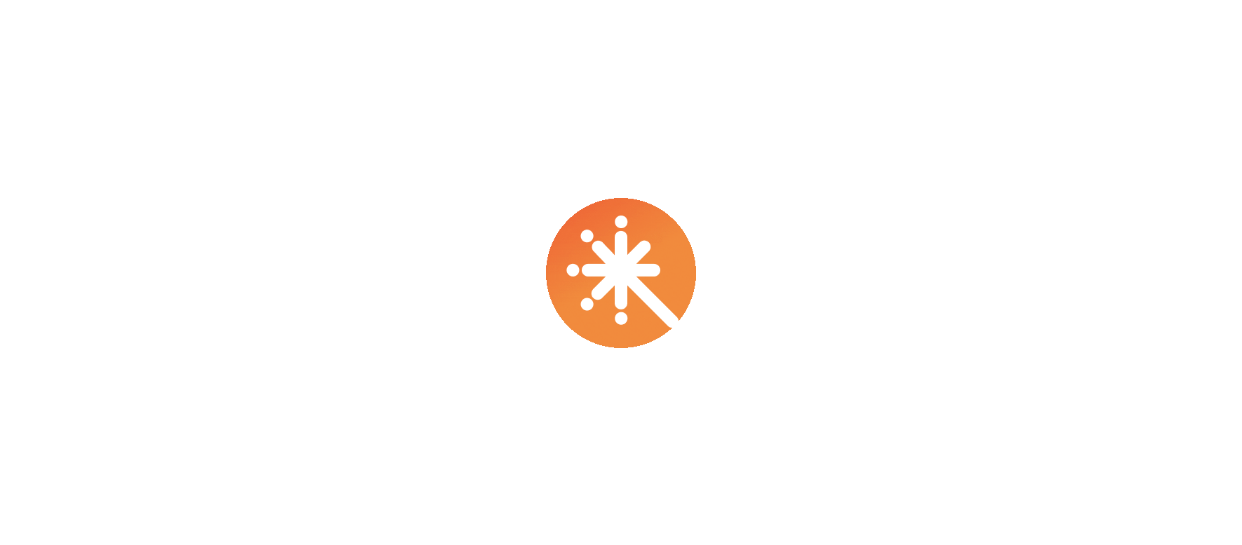 scroll, scrollTop: 0, scrollLeft: 0, axis: both 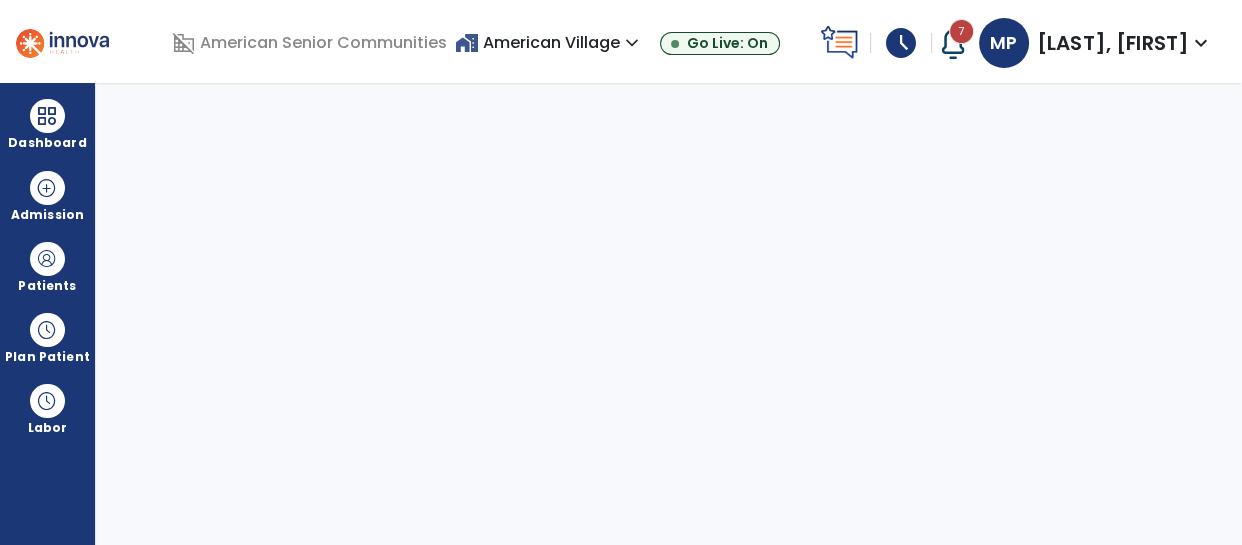 select on "****" 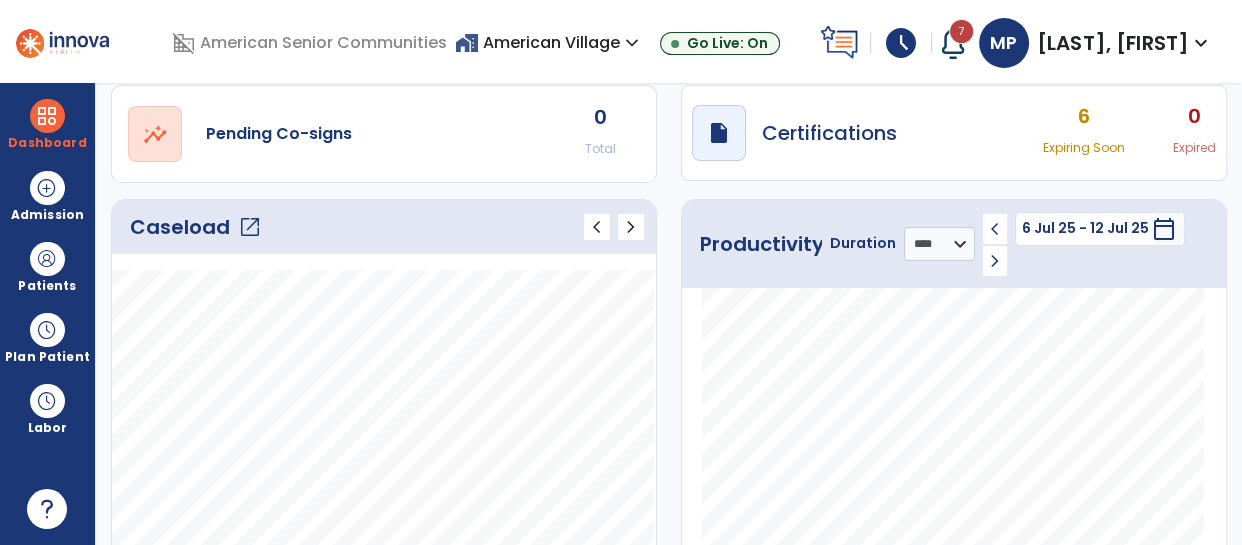 scroll, scrollTop: 166, scrollLeft: 0, axis: vertical 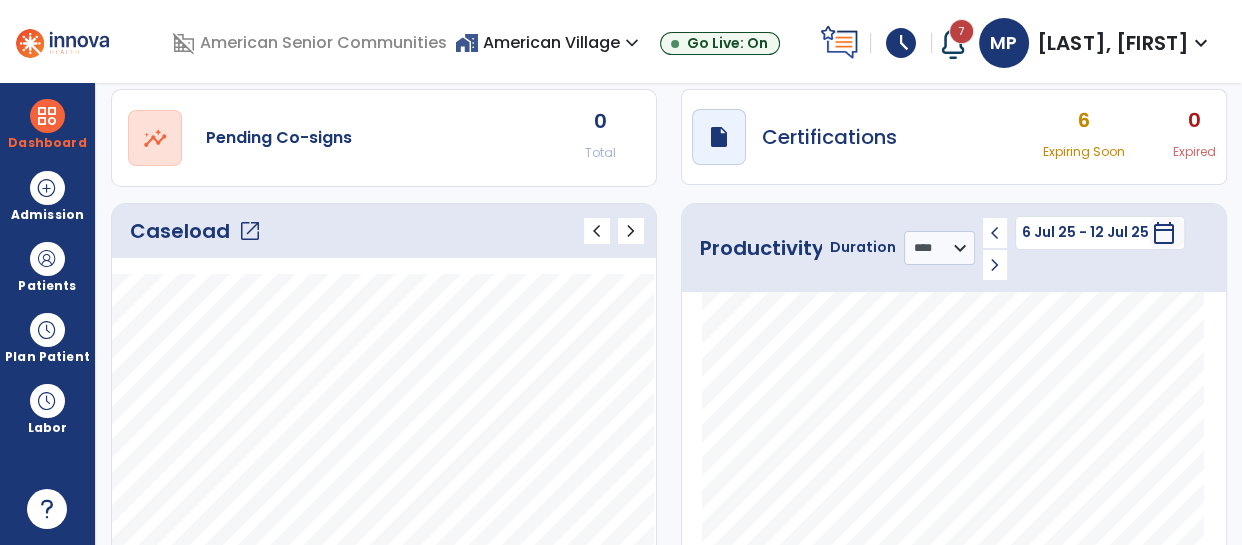 click on "Caseload   open_in_new" 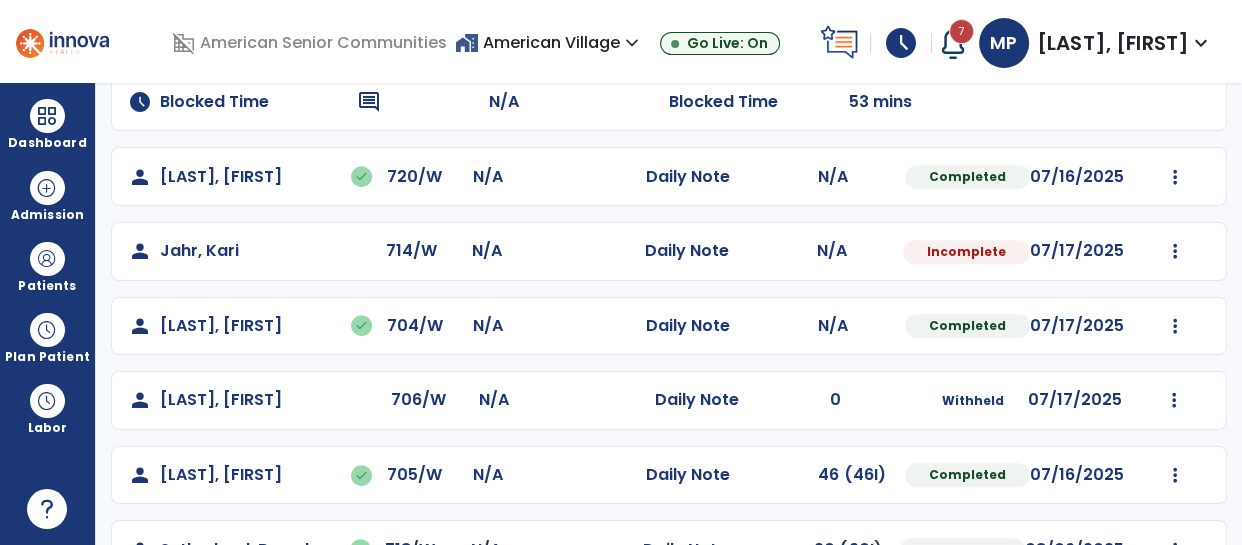 scroll, scrollTop: 731, scrollLeft: 0, axis: vertical 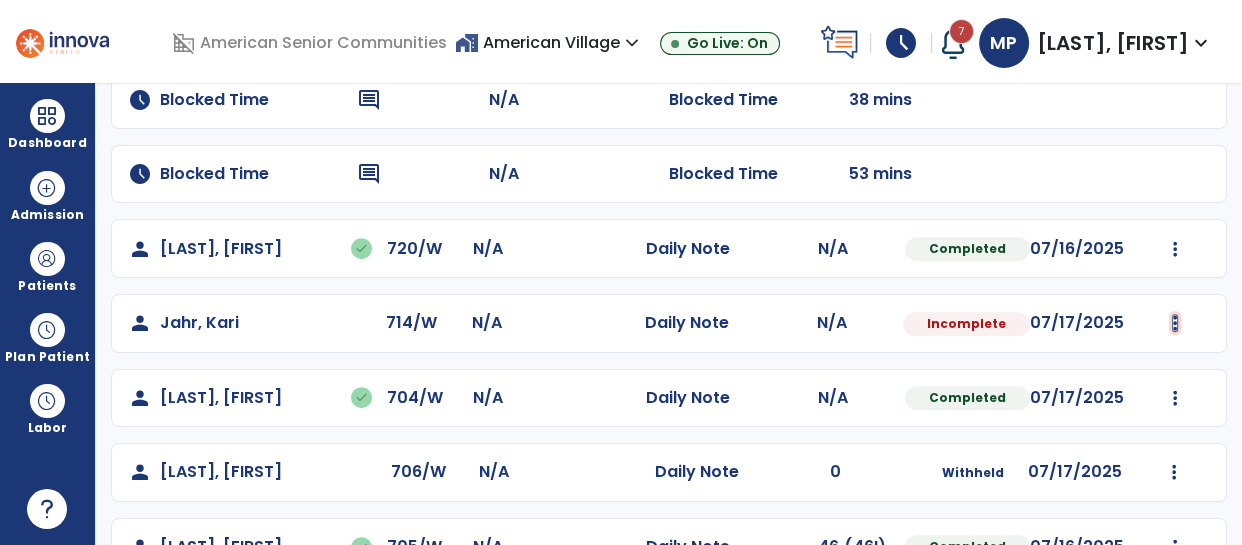 click at bounding box center (1175, -419) 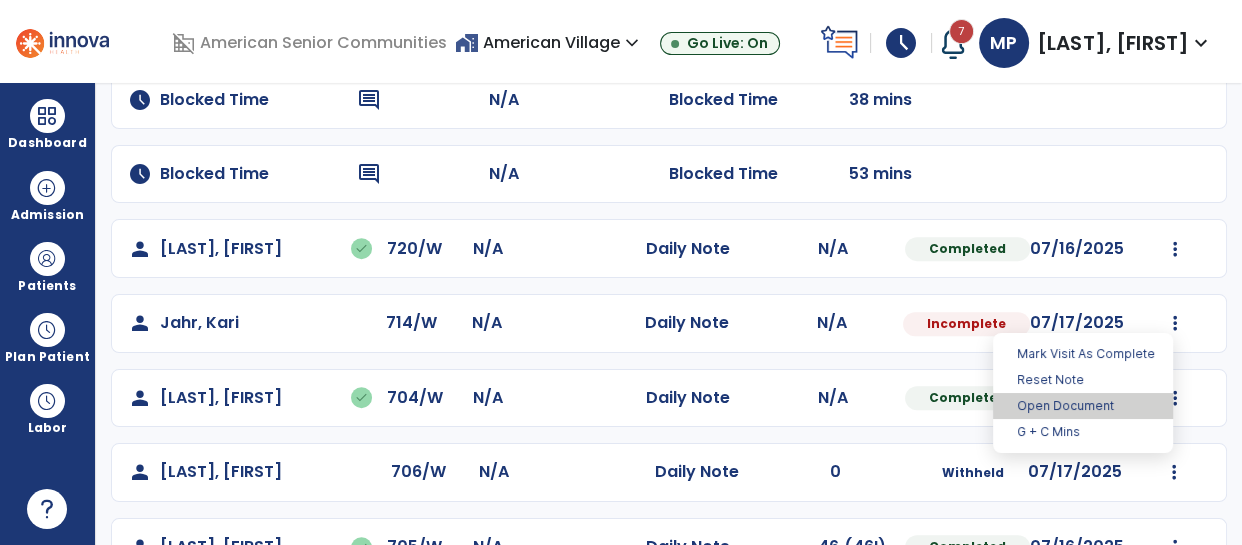 click on "Open Document" at bounding box center (1083, 406) 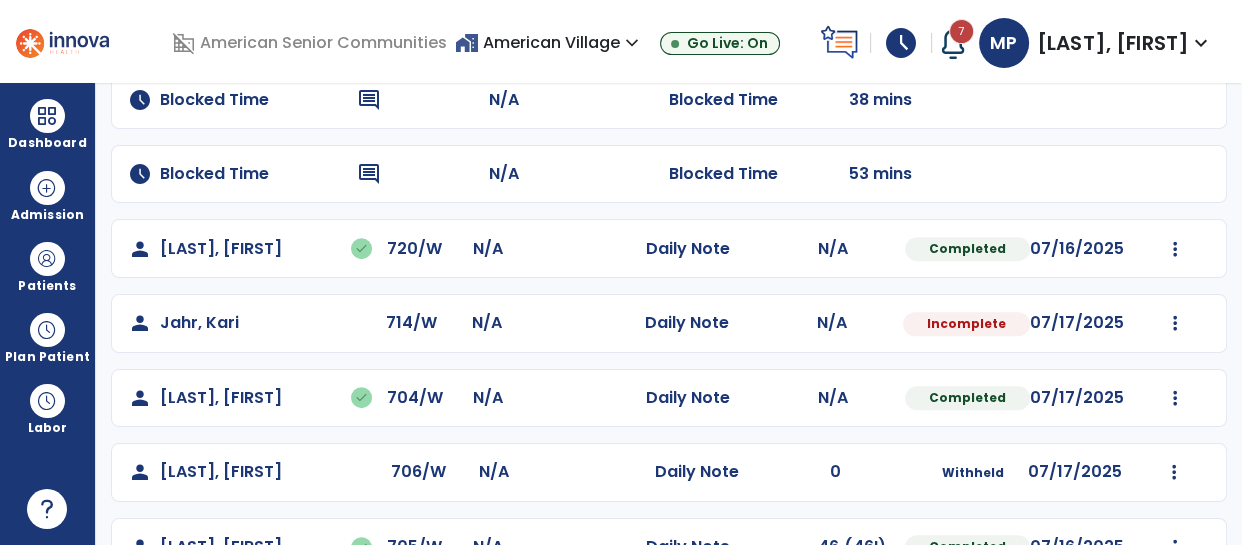 select on "*" 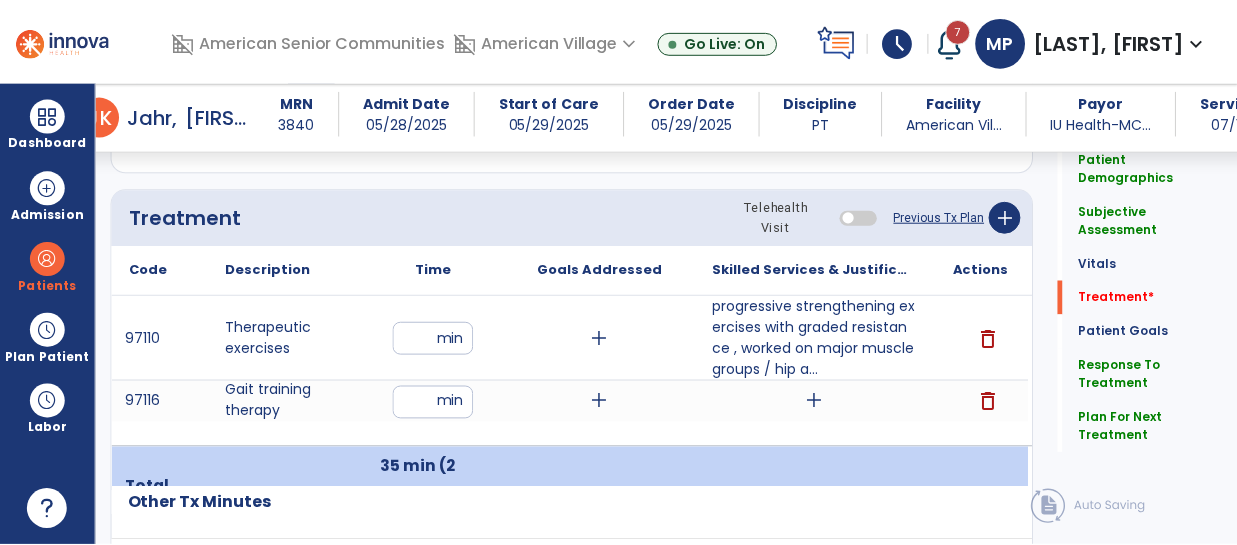 scroll, scrollTop: 1223, scrollLeft: 0, axis: vertical 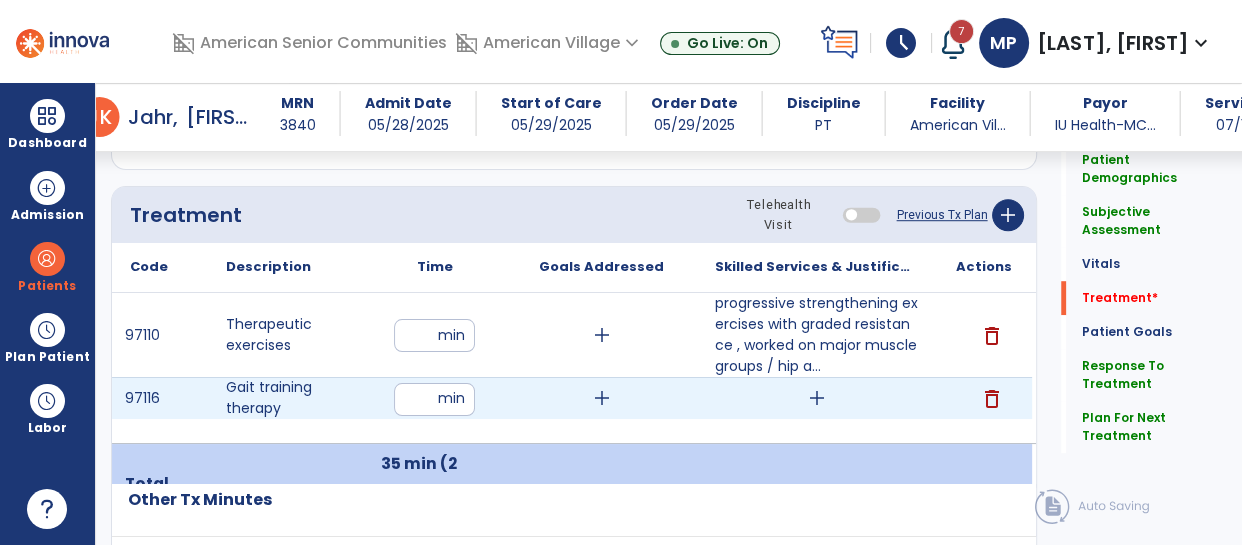 click on "add" at bounding box center (817, 398) 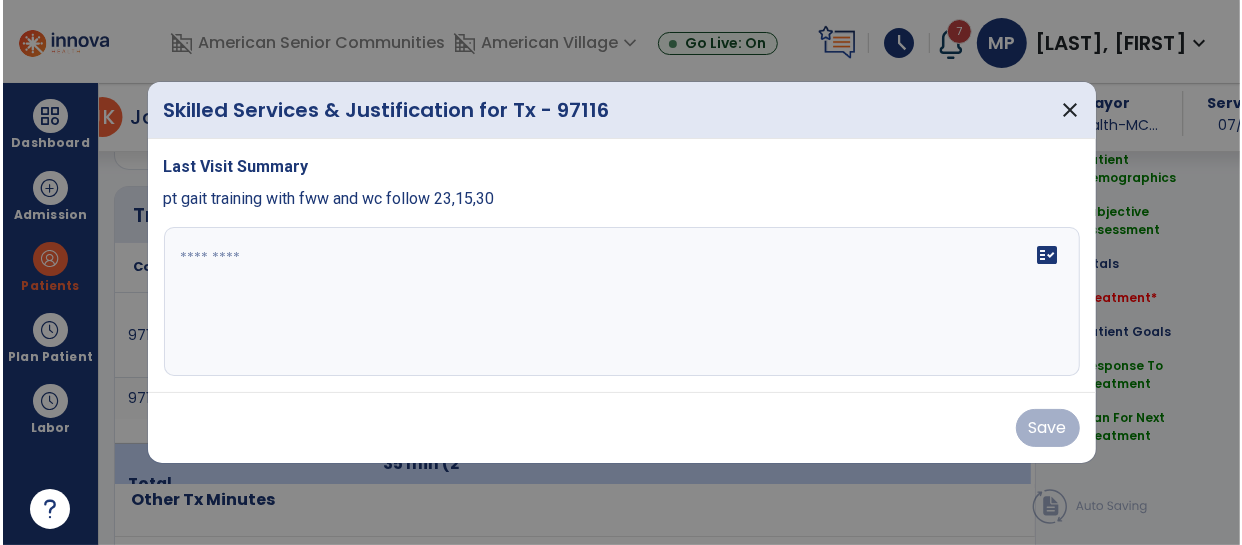 scroll, scrollTop: 1223, scrollLeft: 0, axis: vertical 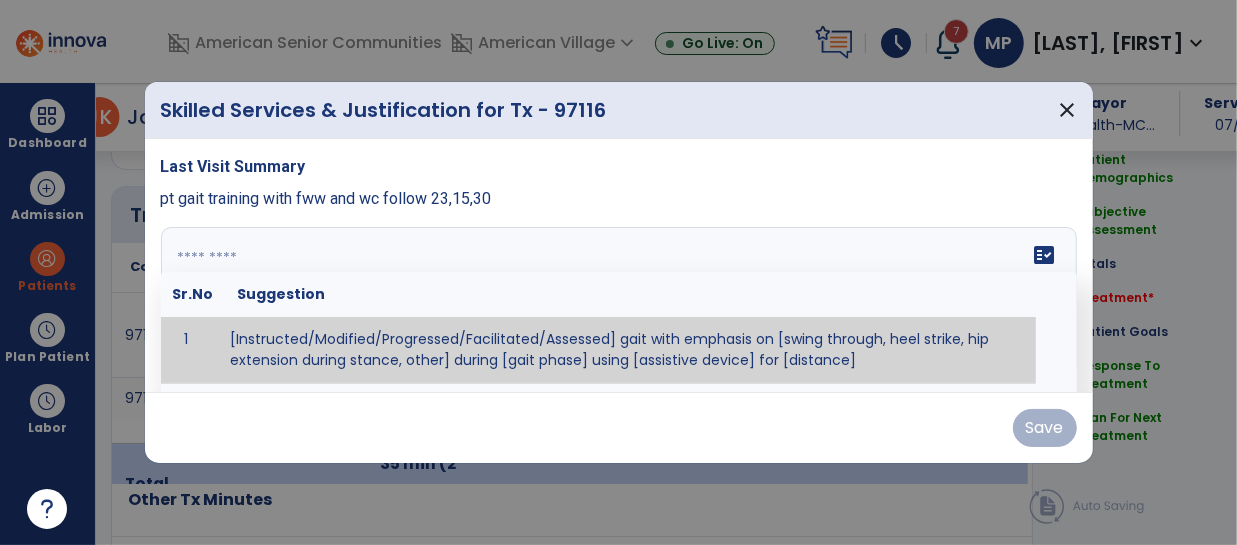 click on "fact_check  Sr.No Suggestion 1 [Instructed/Modified/Progressed/Facilitated/Assessed] gait with emphasis on [swing through, heel strike, hip extension during stance, other] during [gait phase] using [assistive device] for [distance] 2 [Instructed/Modified/Progressed/Facilitated/Assessed] use of [assistive device] and [NWB, PWB, step-to gait pattern, step through gait pattern] 3 [Instructed/Modified/Progressed/Facilitated/Assessed] patient's ability to [ascend/descend # of steps, perform directional changes, walk on even/uneven surfaces, pick-up objects off floor, velocity changes, other] using [assistive device]. 4 [Instructed/Modified/Progressed/Facilitated/Assessed] pre-gait activities including [identify exercise] in order to prepare for gait training. 5" at bounding box center (619, 302) 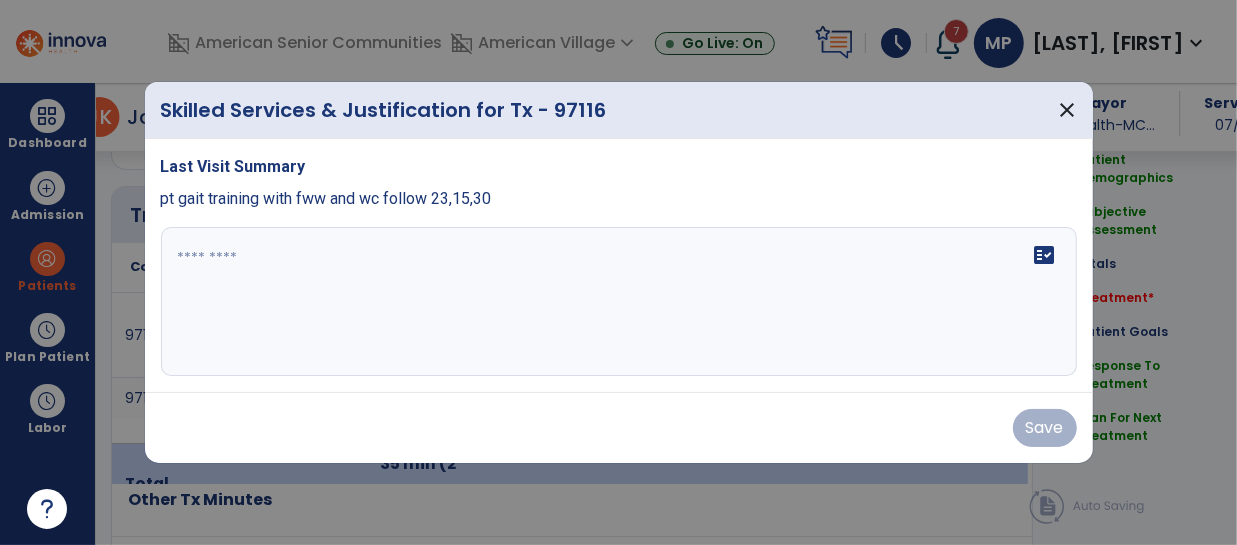 click on "fact_check" at bounding box center [619, 302] 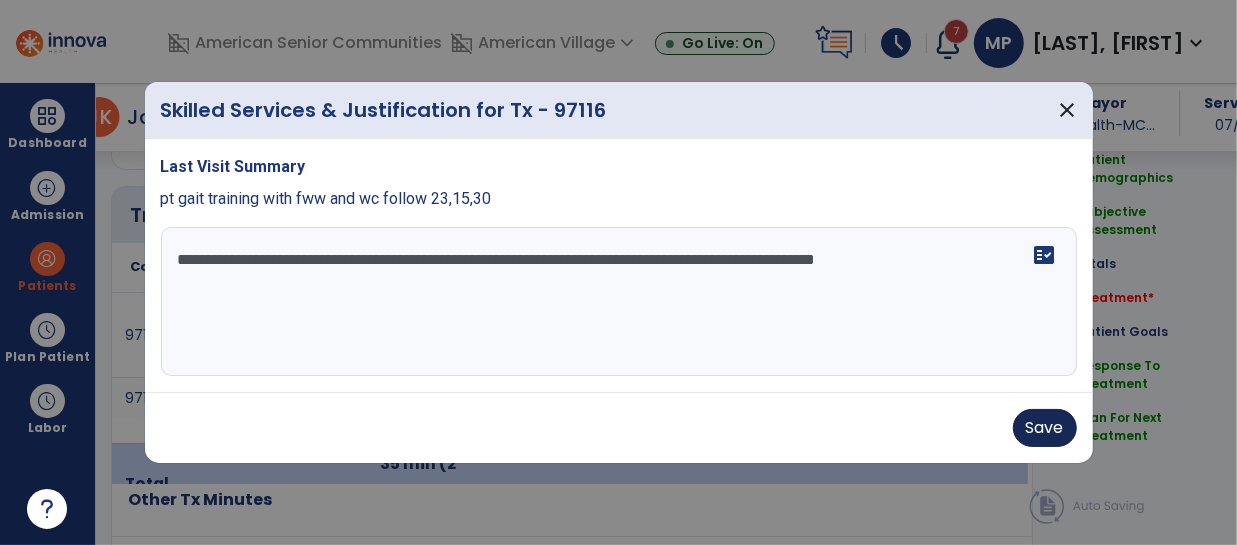 type on "**********" 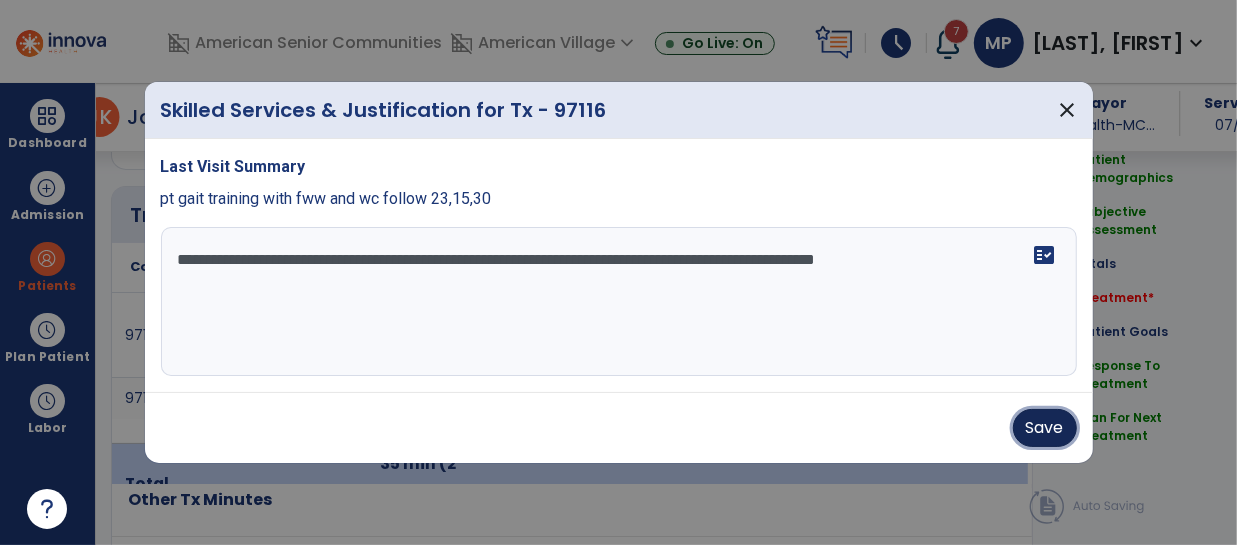 click on "Save" at bounding box center (1045, 428) 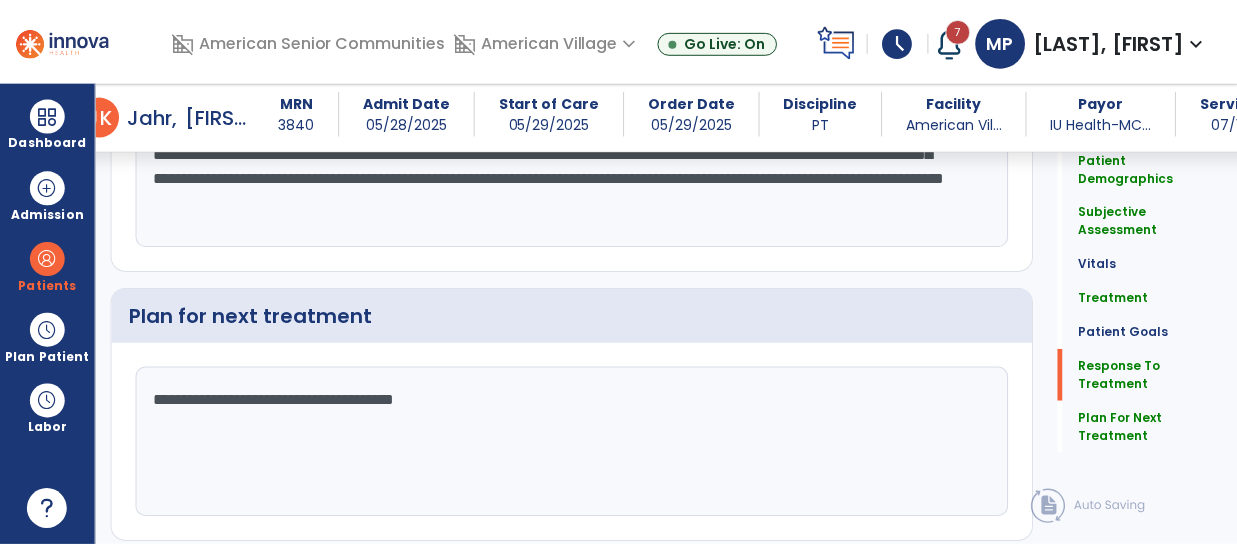 scroll, scrollTop: 2907, scrollLeft: 0, axis: vertical 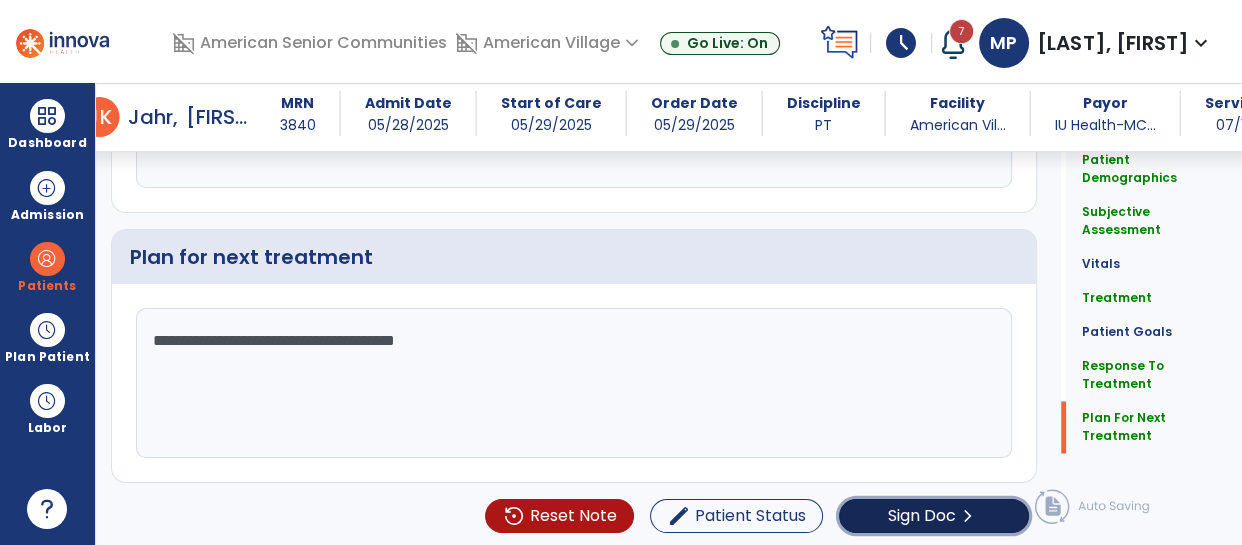 click on "Sign Doc" 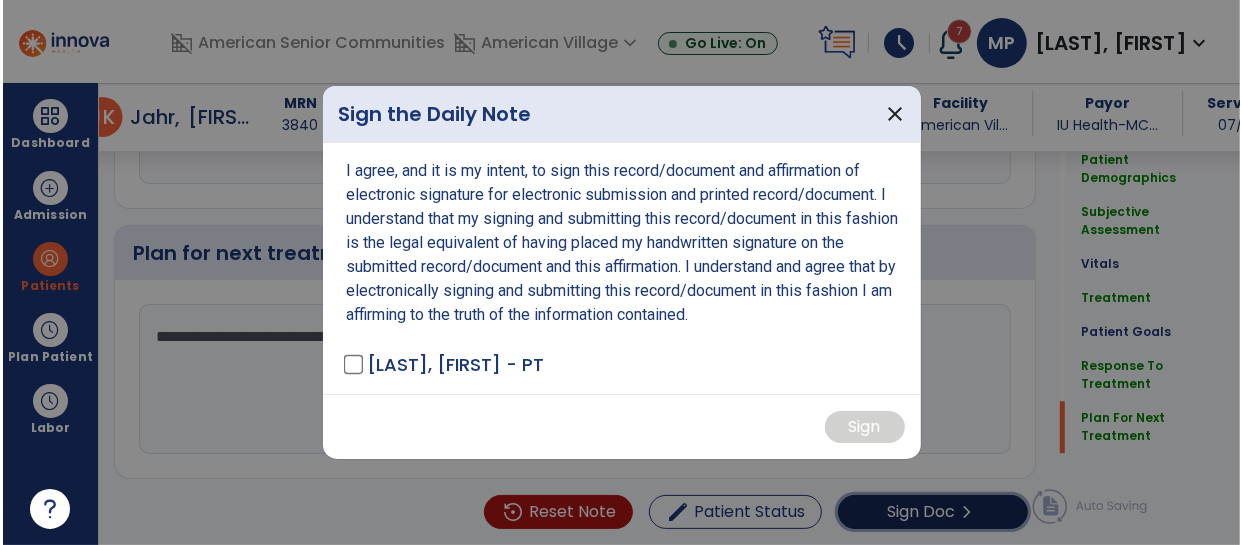scroll, scrollTop: 2907, scrollLeft: 0, axis: vertical 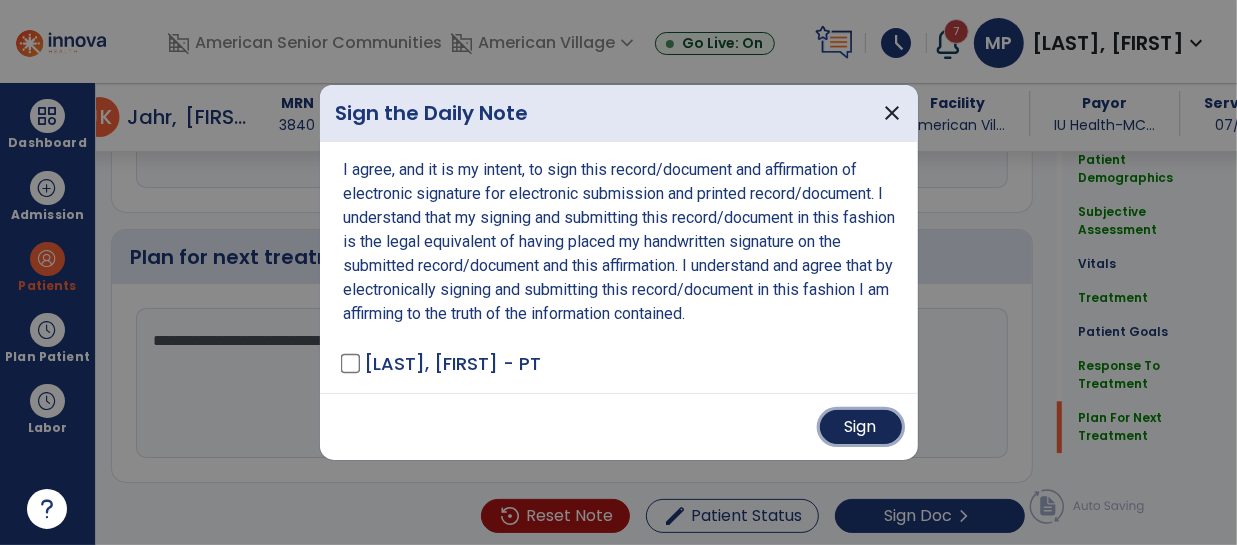 click on "Sign" at bounding box center (861, 427) 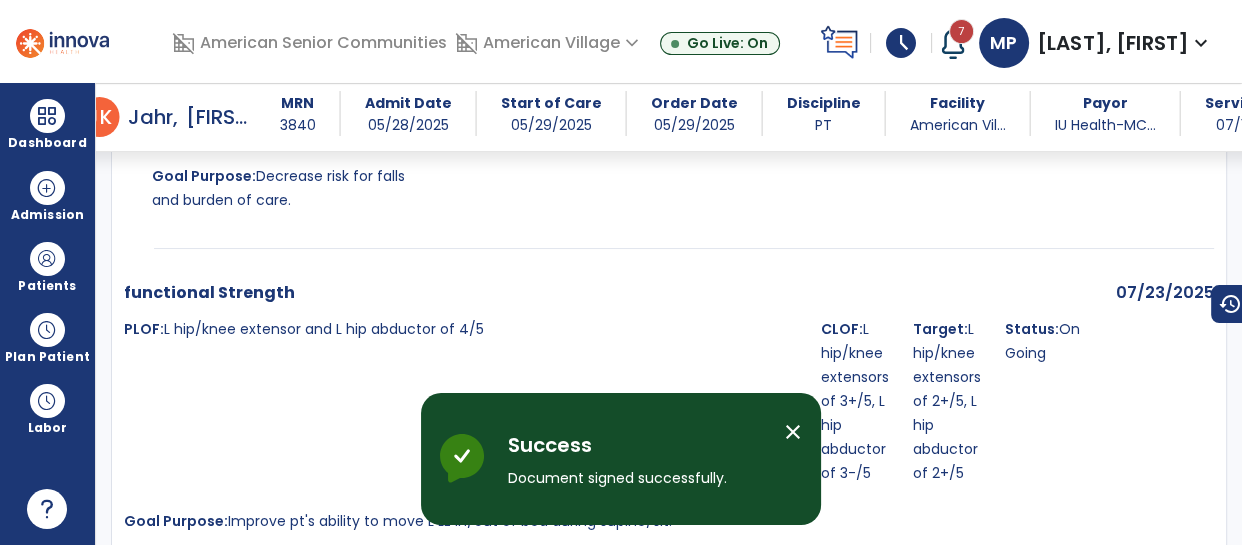 scroll, scrollTop: 3999, scrollLeft: 0, axis: vertical 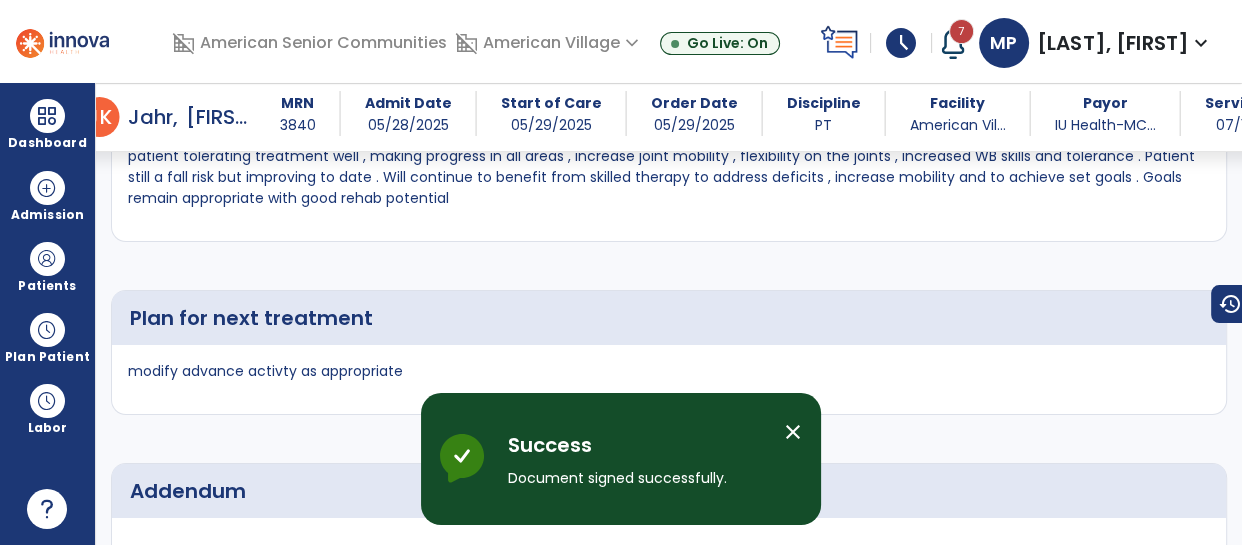 click on "close" at bounding box center (793, 432) 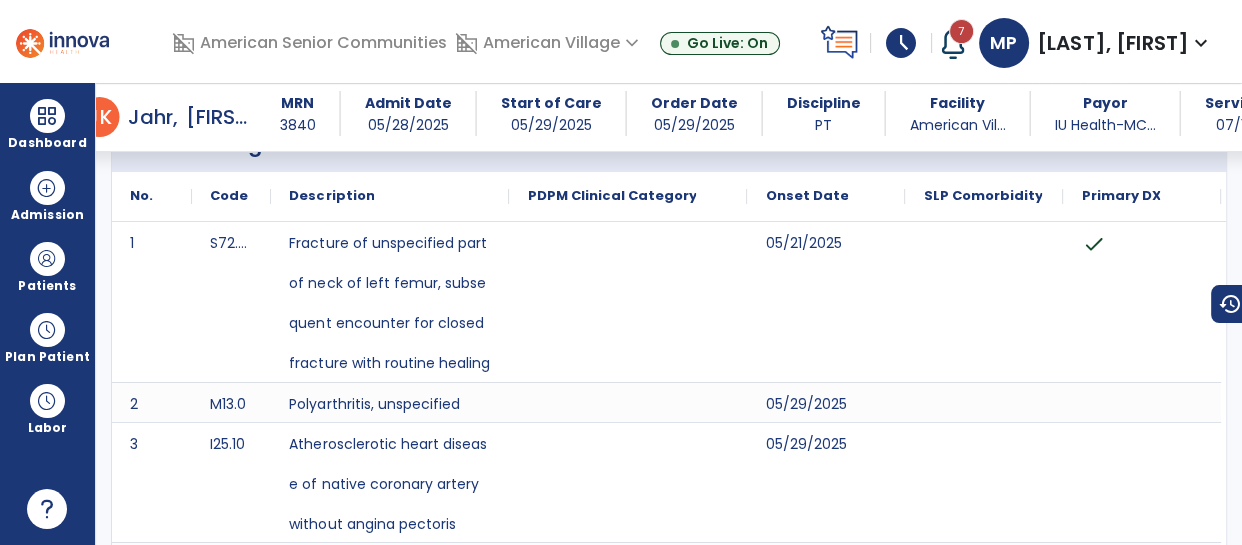 scroll, scrollTop: 0, scrollLeft: 0, axis: both 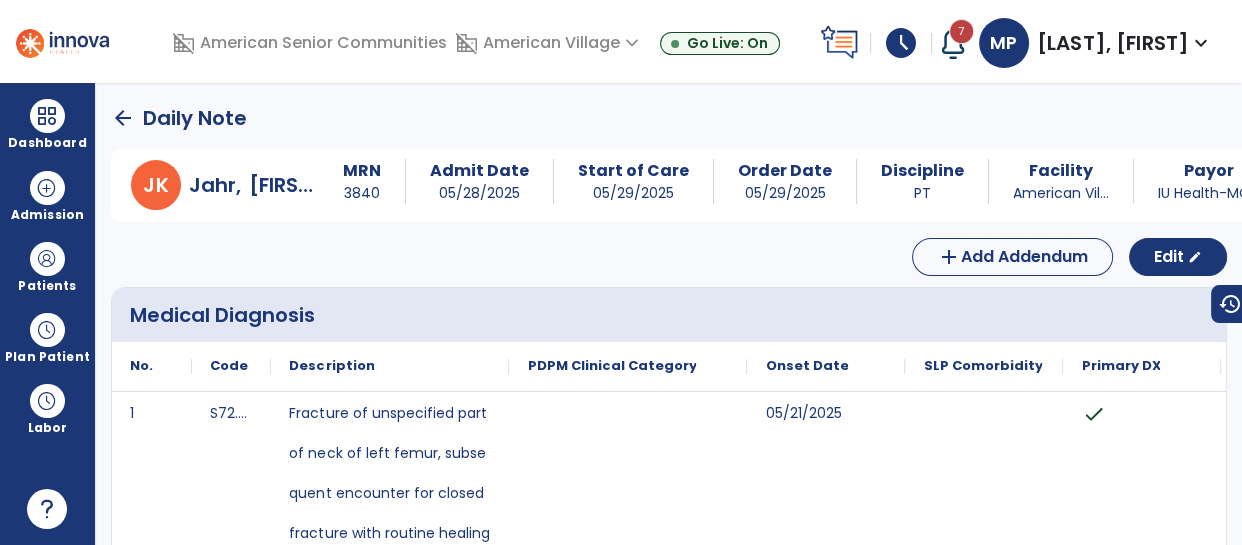 click on "arrow_back" 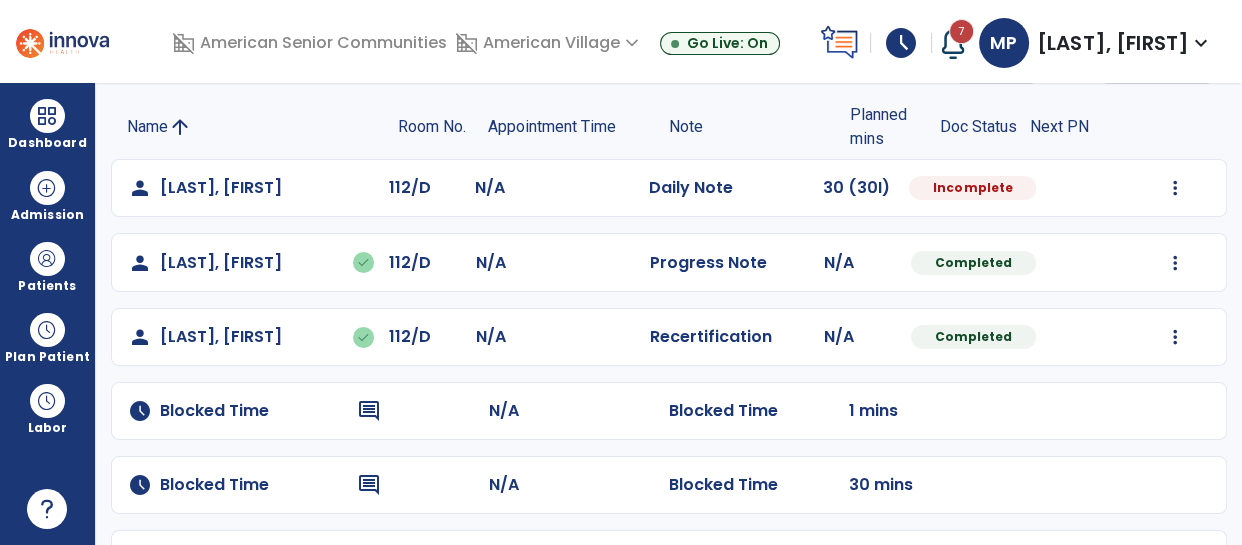scroll, scrollTop: 123, scrollLeft: 0, axis: vertical 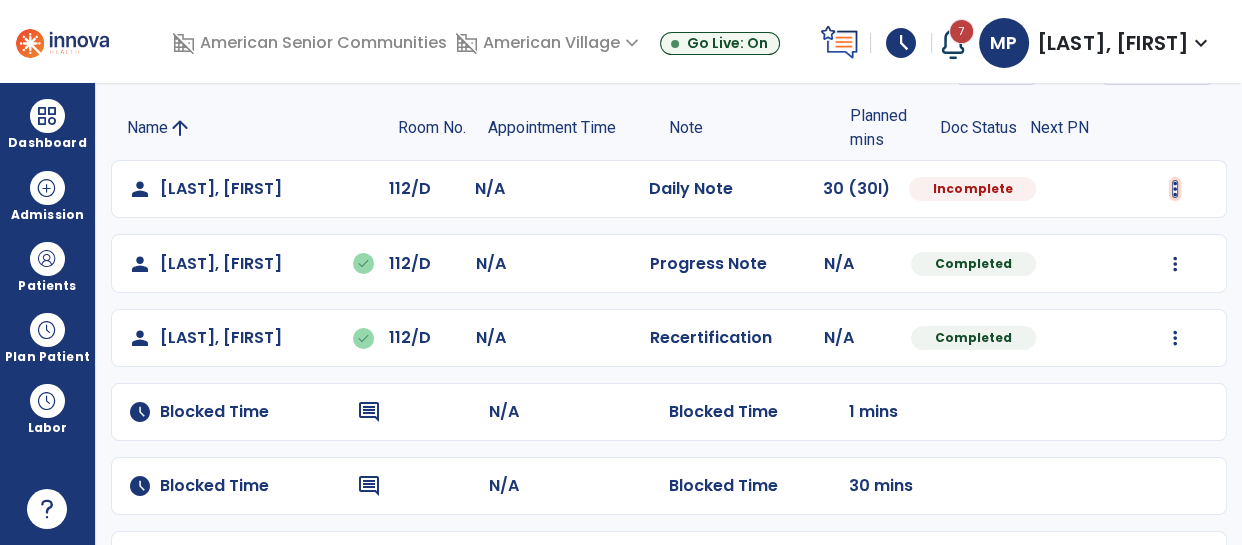 click at bounding box center (1175, 189) 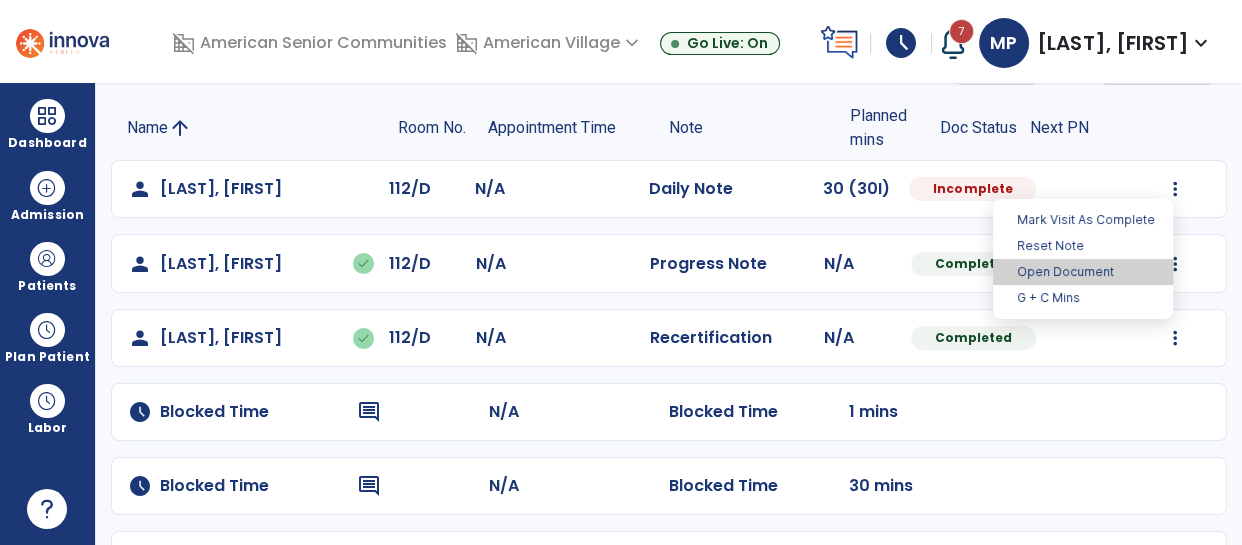 click on "Open Document" at bounding box center [1083, 272] 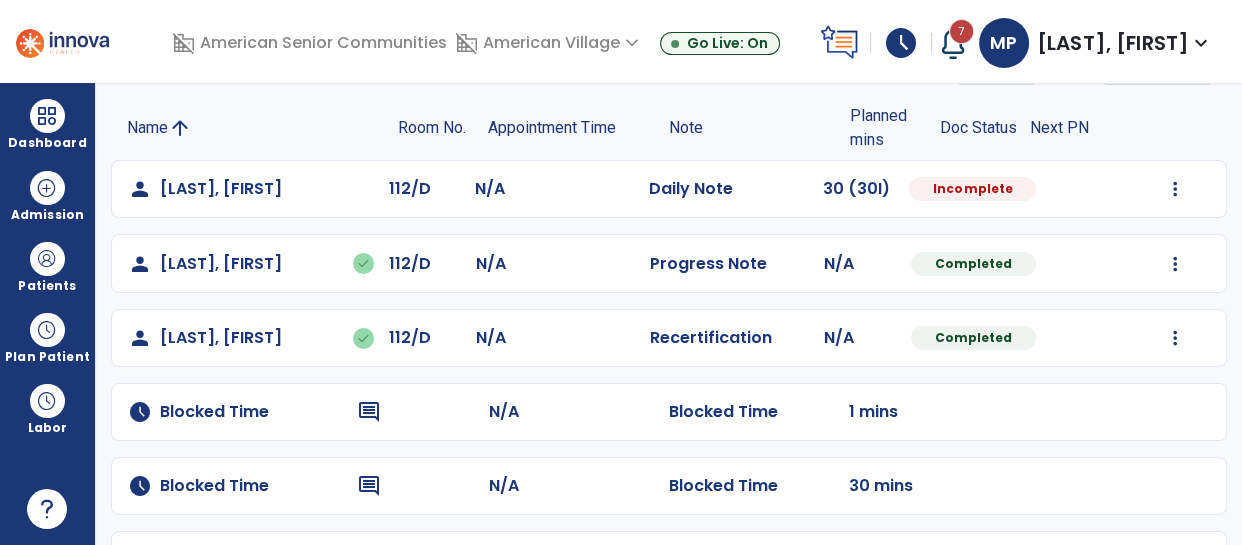 scroll, scrollTop: 56, scrollLeft: 0, axis: vertical 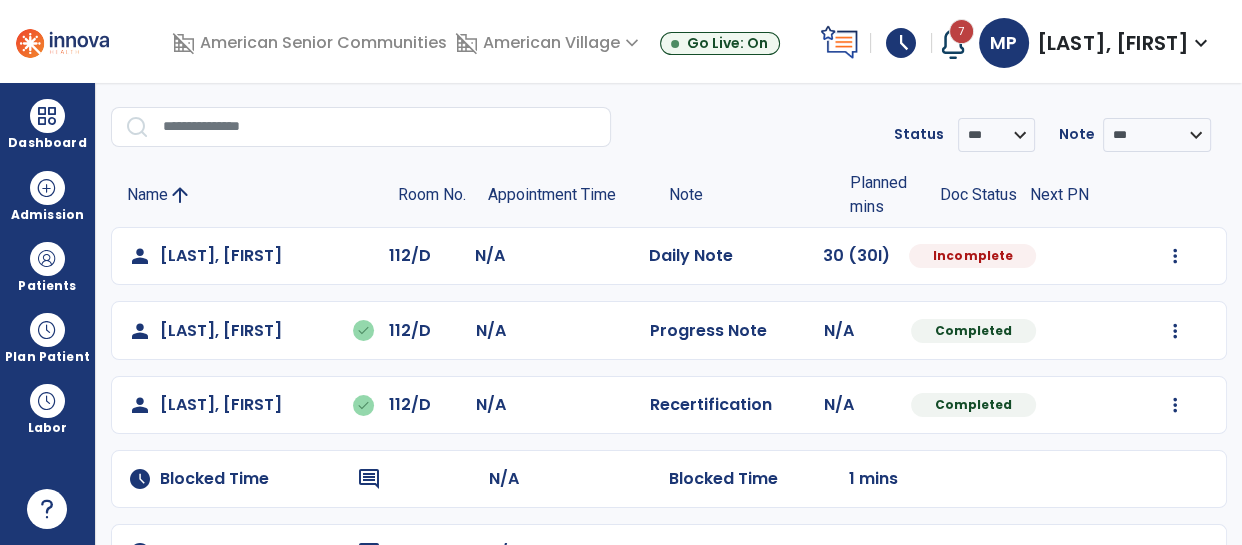 select on "*" 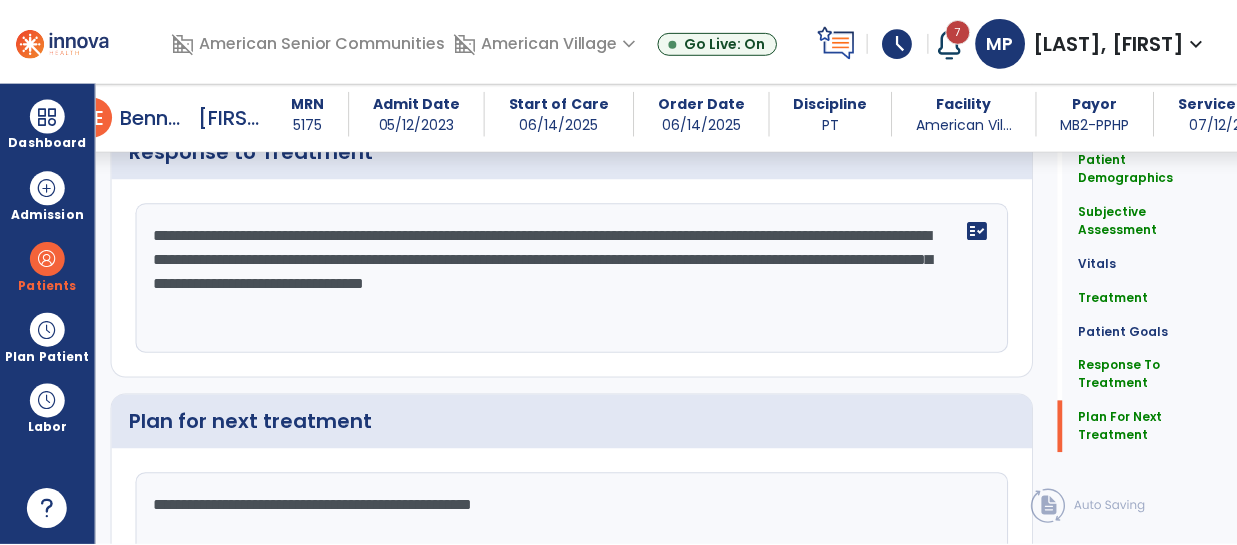 scroll, scrollTop: 2331, scrollLeft: 0, axis: vertical 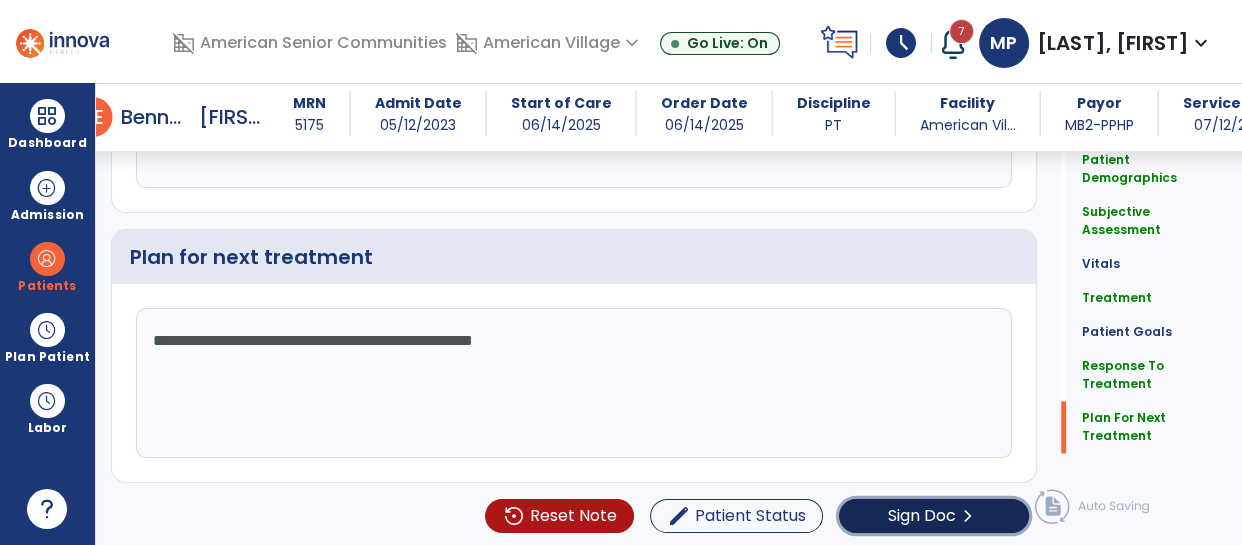 click on "Sign Doc" 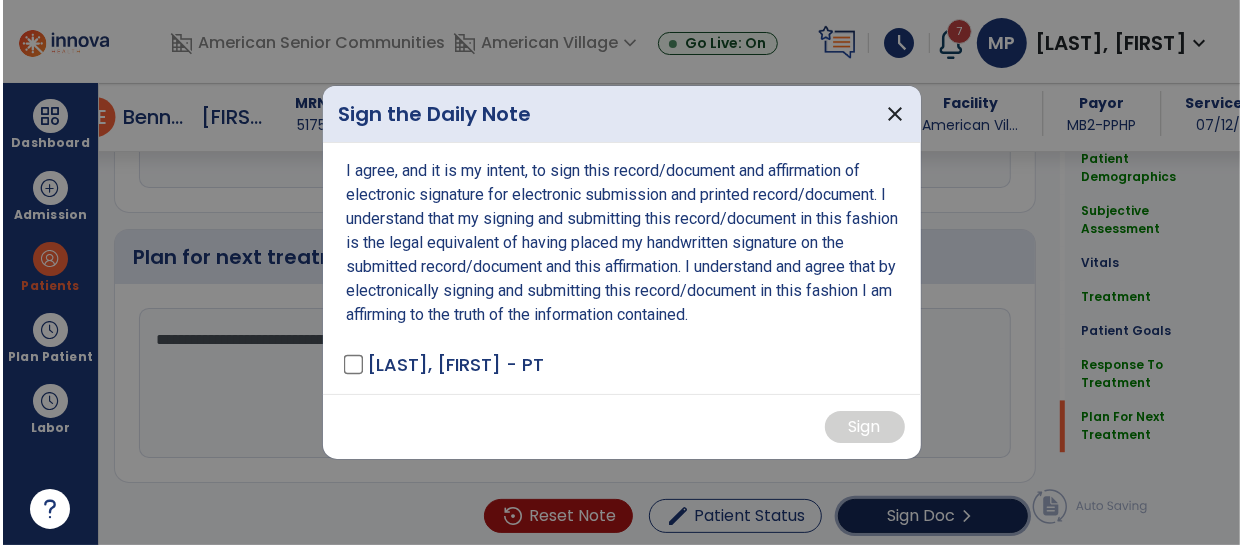 scroll, scrollTop: 2331, scrollLeft: 0, axis: vertical 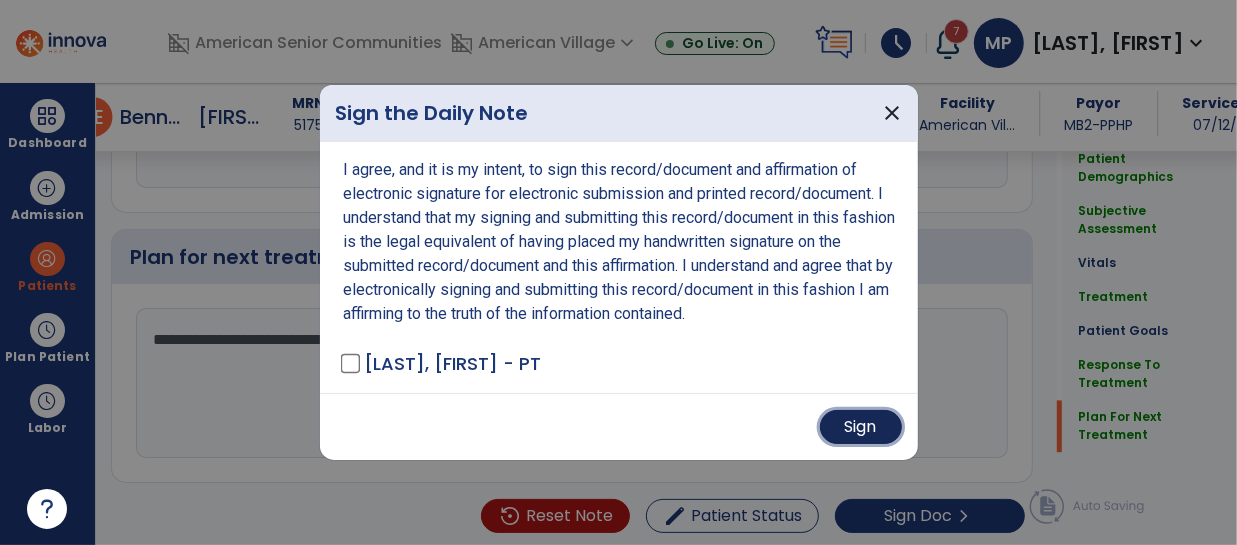 click on "Sign" at bounding box center [861, 427] 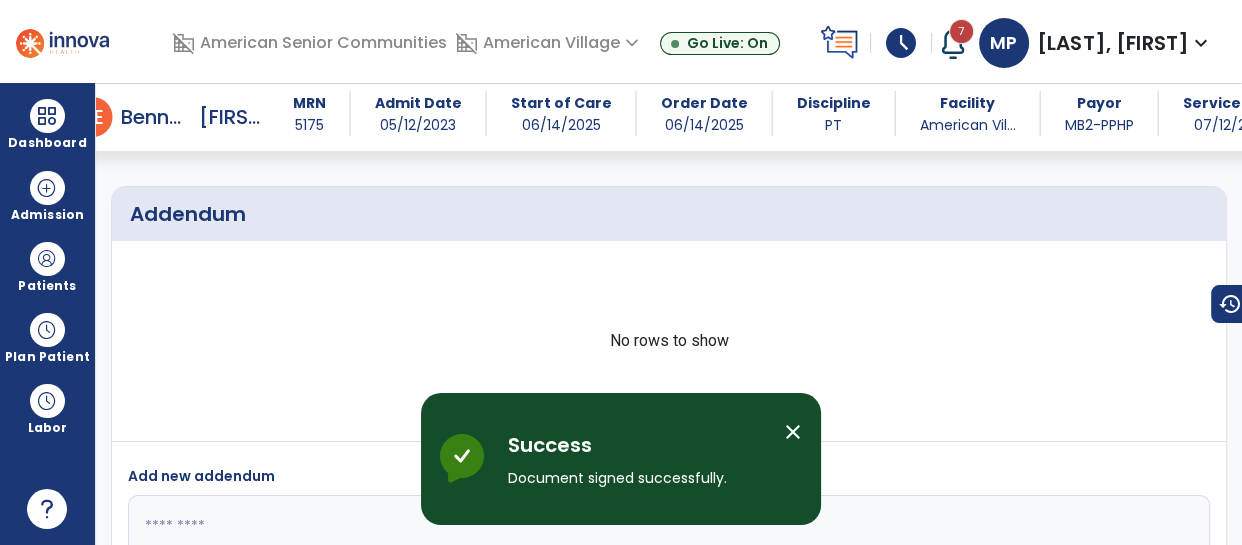 click on "close" at bounding box center [793, 432] 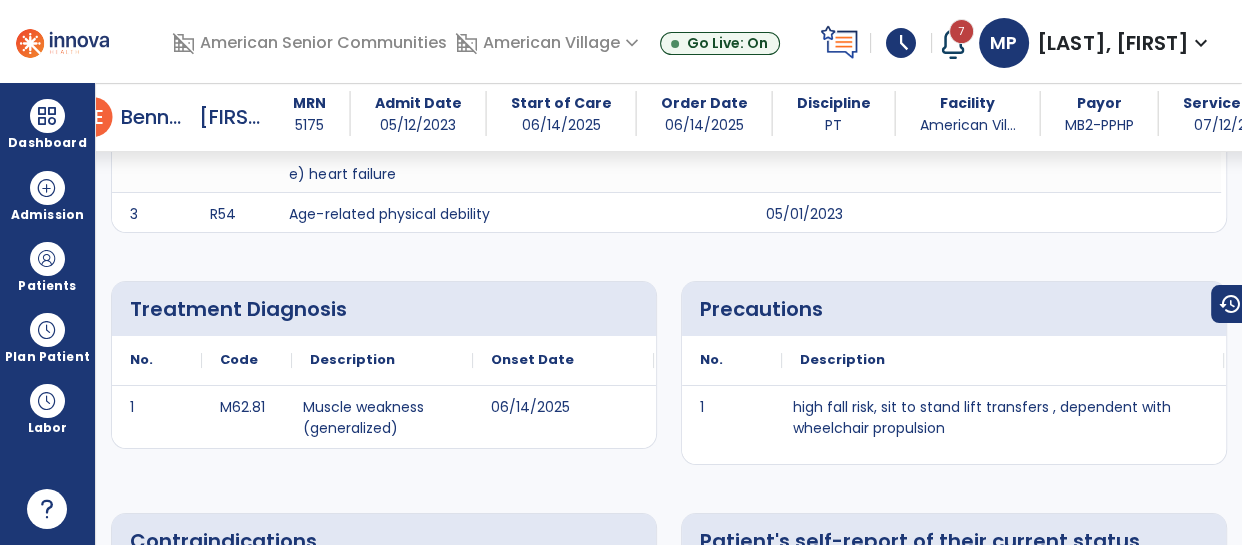 scroll, scrollTop: 0, scrollLeft: 0, axis: both 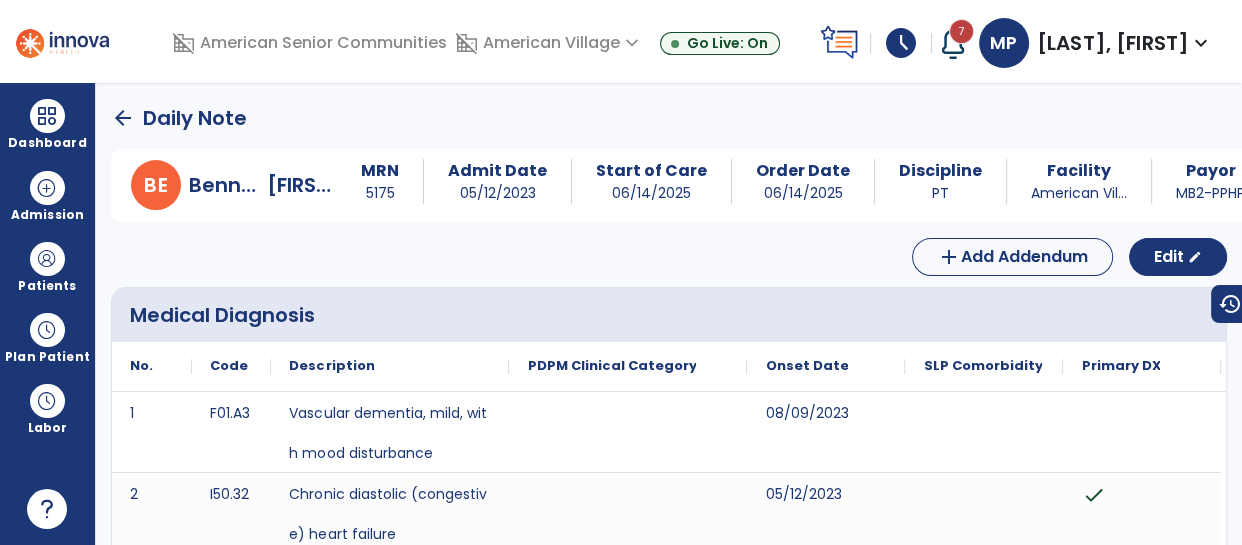 click on "arrow_back" 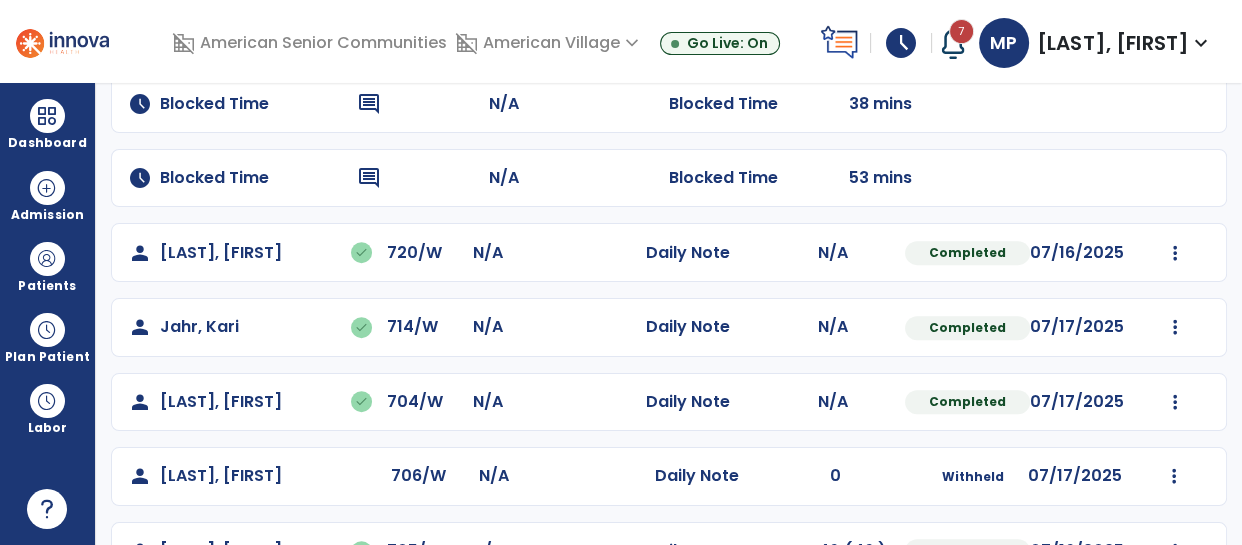scroll, scrollTop: 1010, scrollLeft: 0, axis: vertical 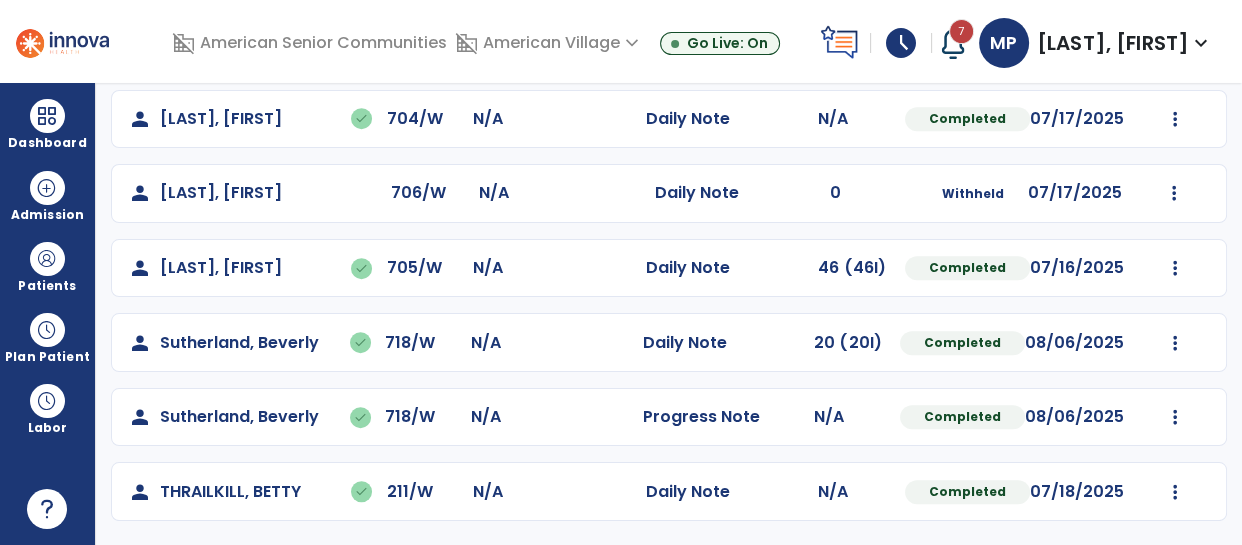 click on "person   Sutherland, Beverly   done  718/W N/A  Progress Note   N/A  Completed 08/06/2025  Undo Visit Status   Reset Note   Open Document   G + C Mins" 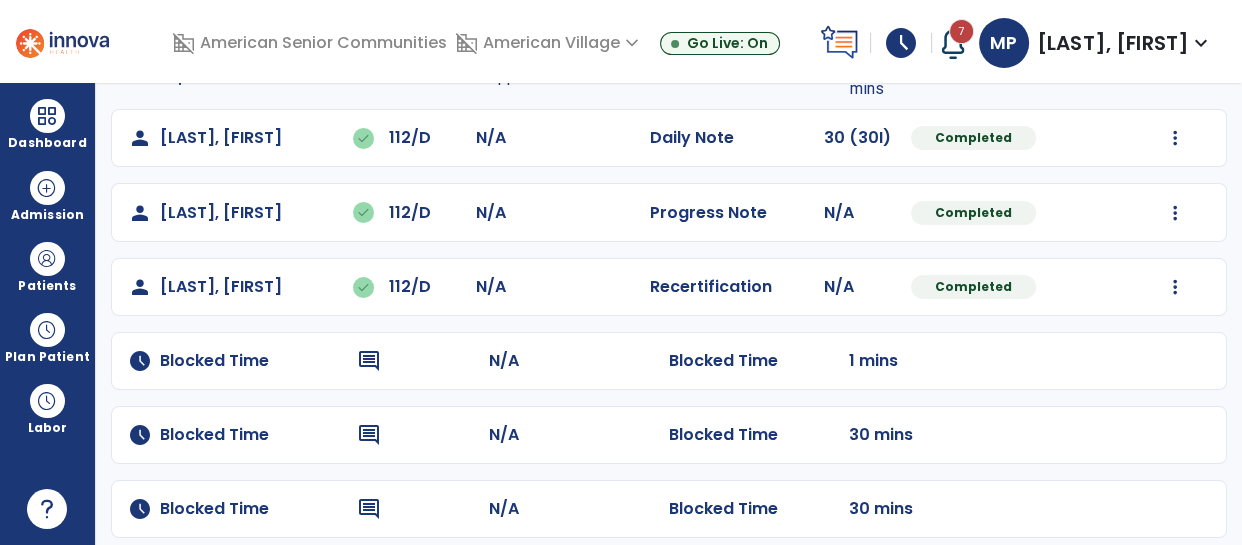 scroll, scrollTop: 0, scrollLeft: 0, axis: both 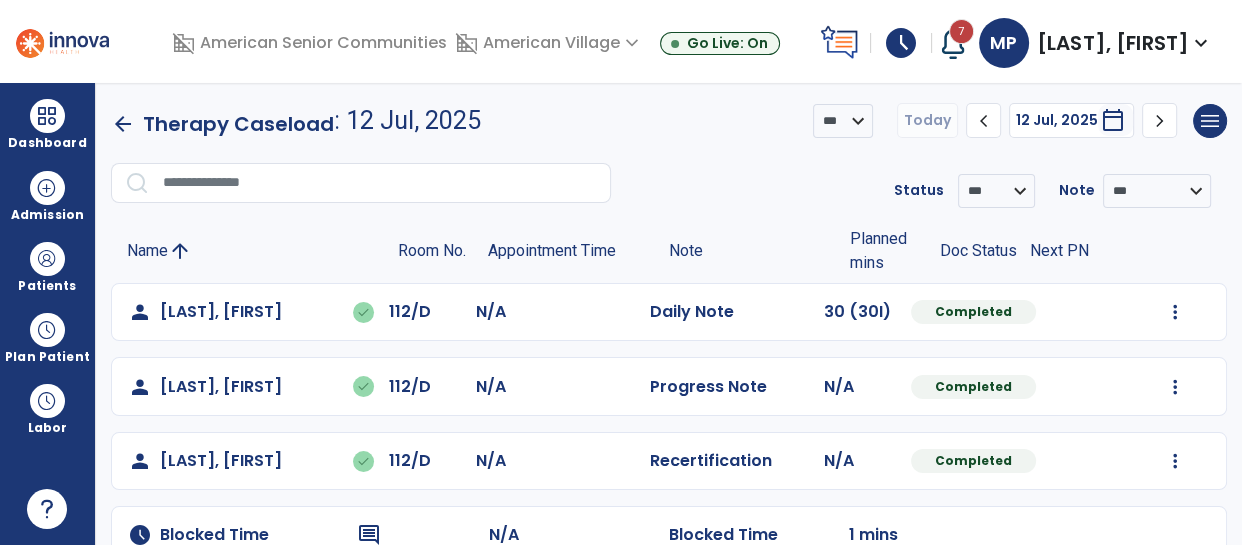 click on "chevron_right" 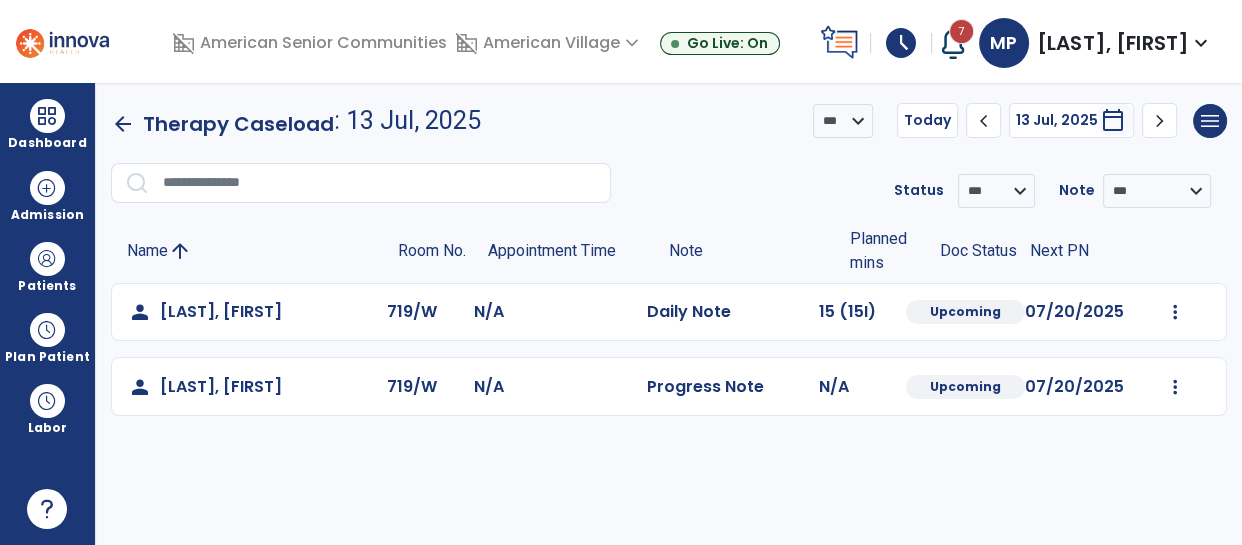 click on "chevron_left" 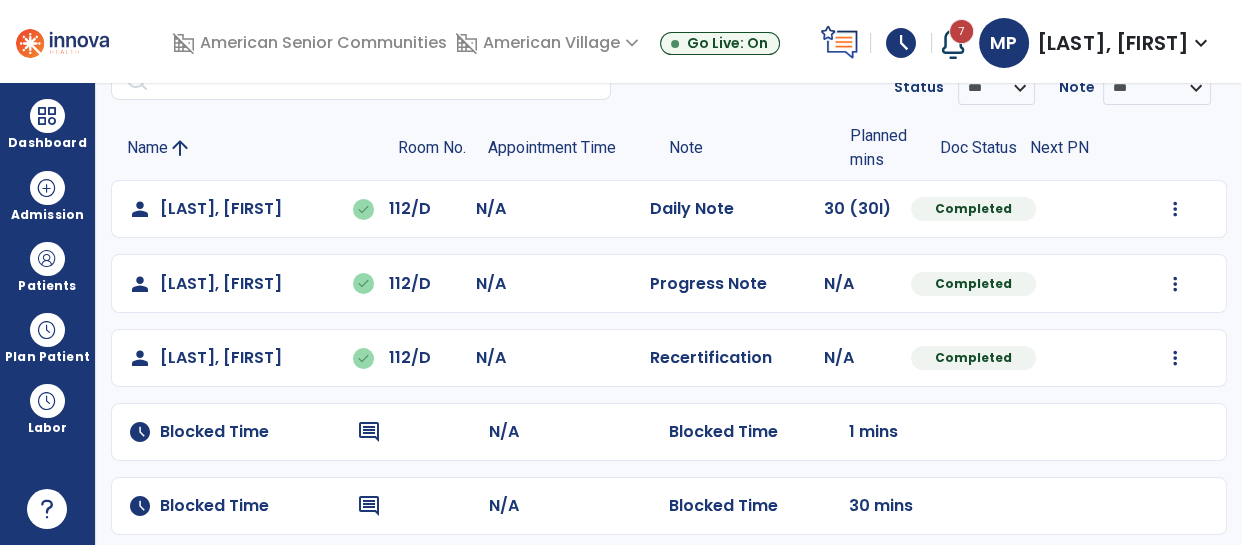 scroll, scrollTop: 105, scrollLeft: 0, axis: vertical 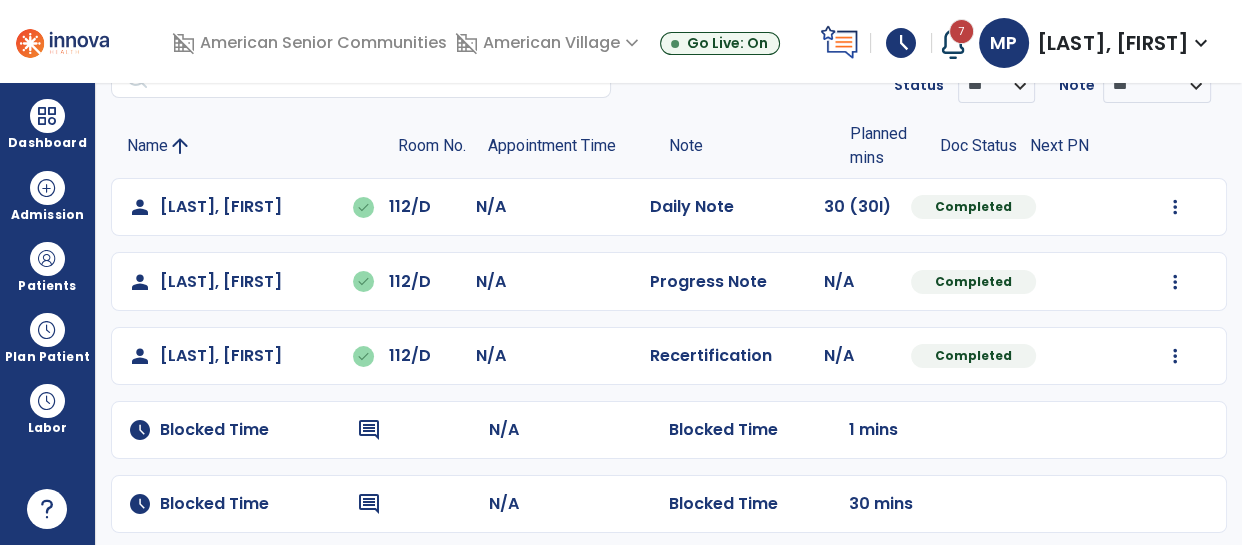 click on "Name arrow_upward Room No. Appointment Time Note Planned mins Doc Status Next PN" 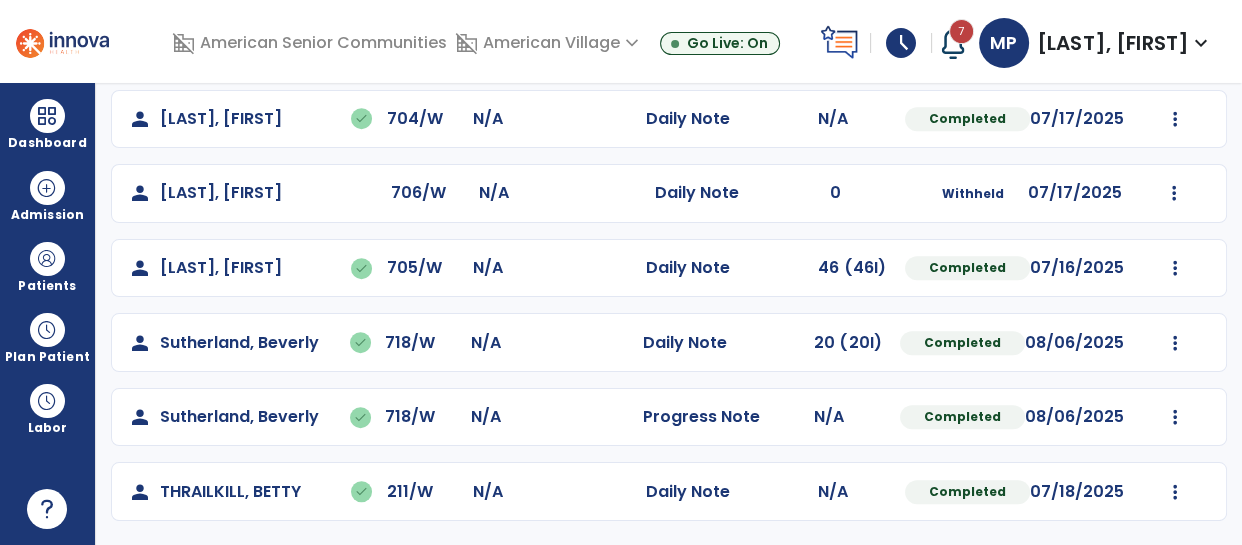scroll, scrollTop: 0, scrollLeft: 0, axis: both 